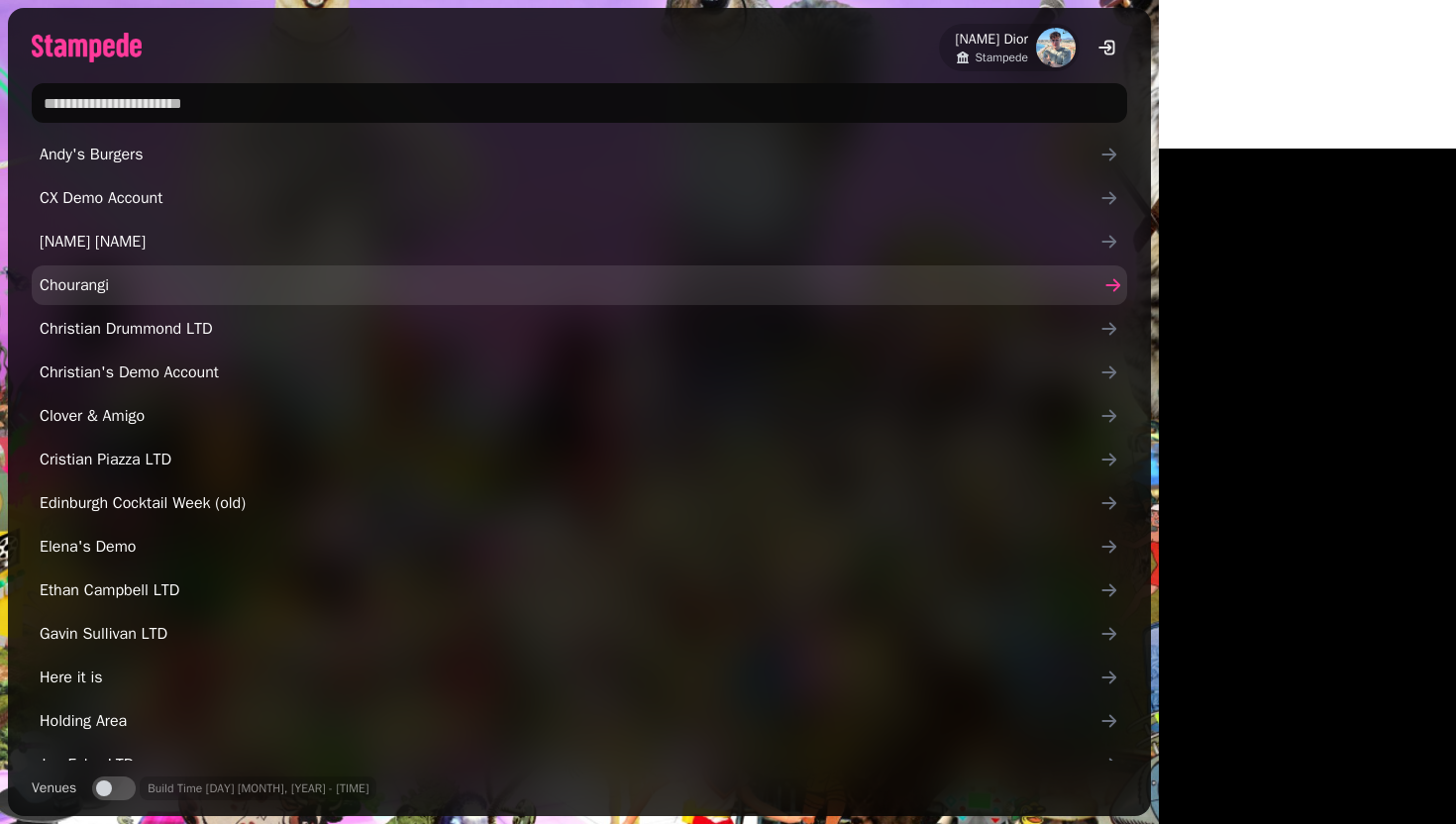scroll, scrollTop: 0, scrollLeft: 0, axis: both 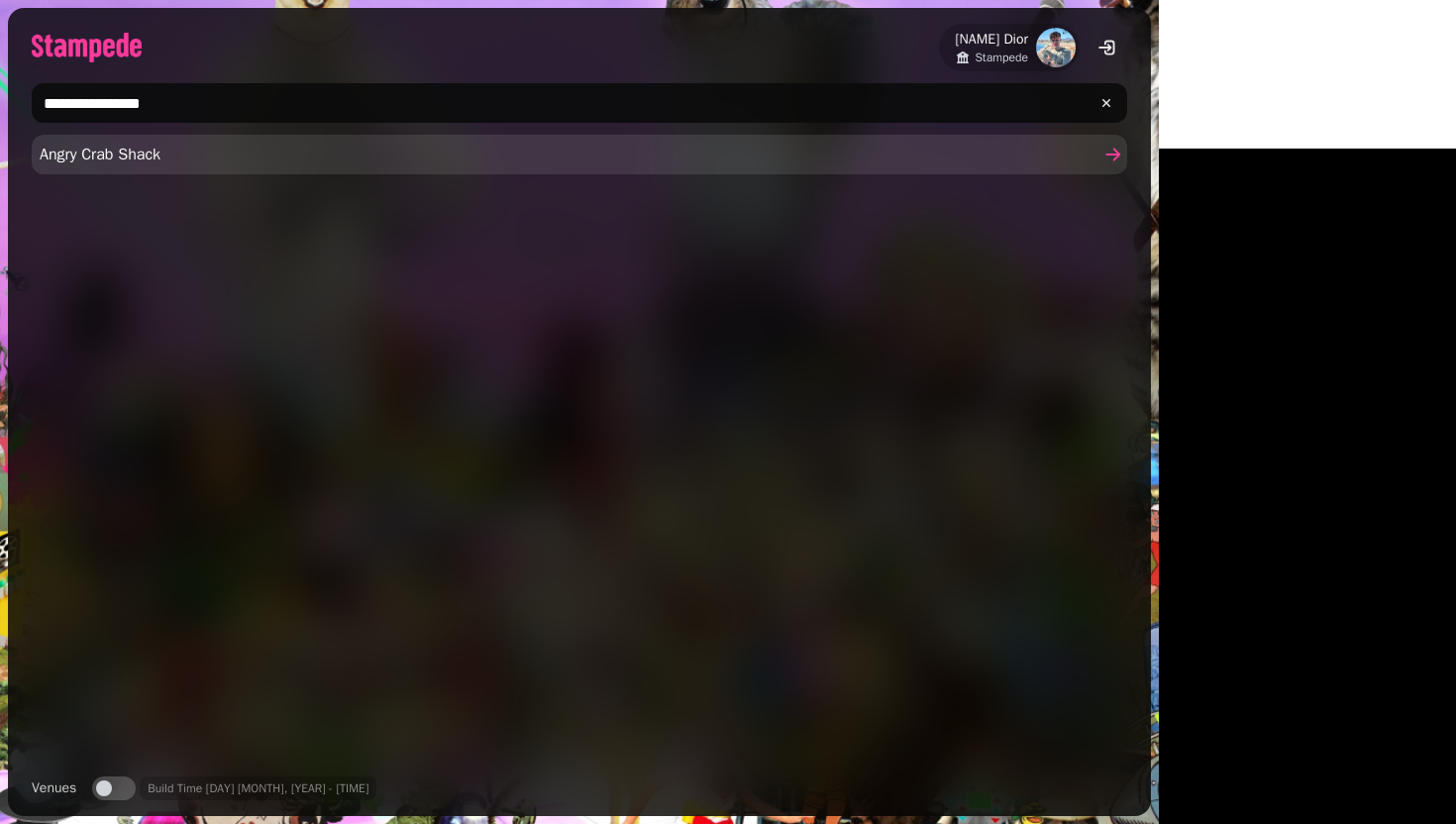 type on "**********" 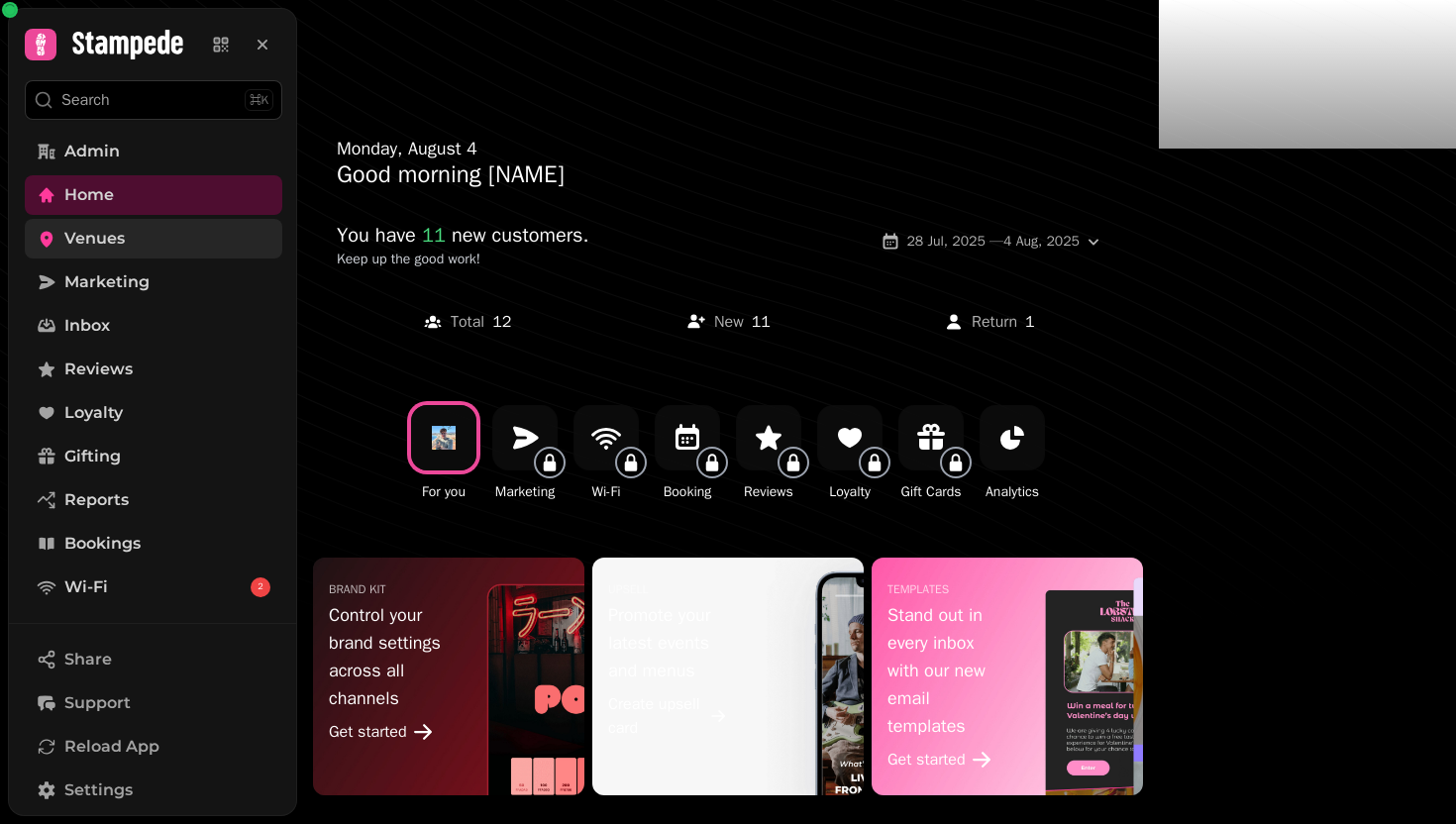 click on "Venues" at bounding box center (154, 239) 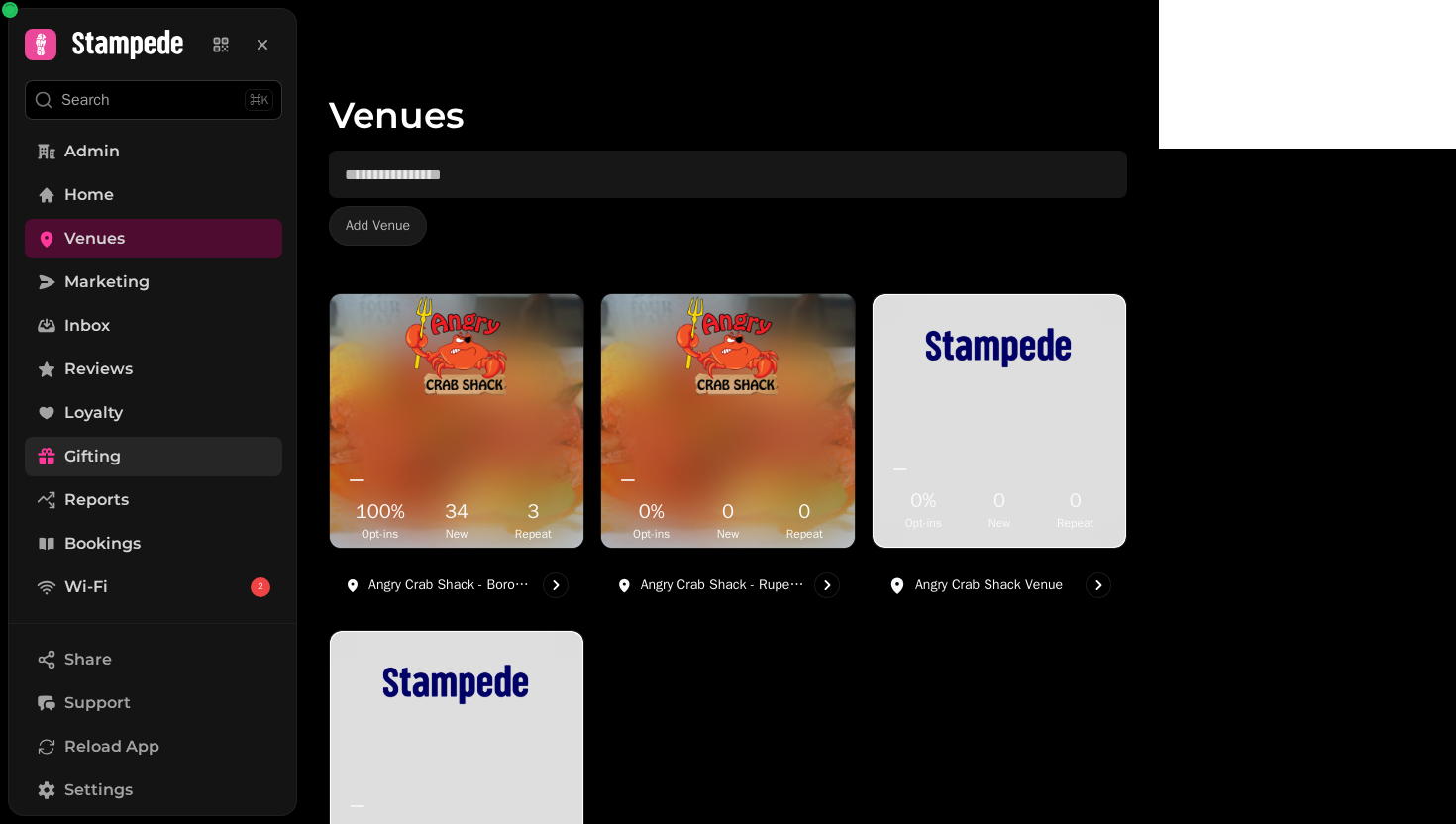 click on "Gifting" at bounding box center [154, 457] 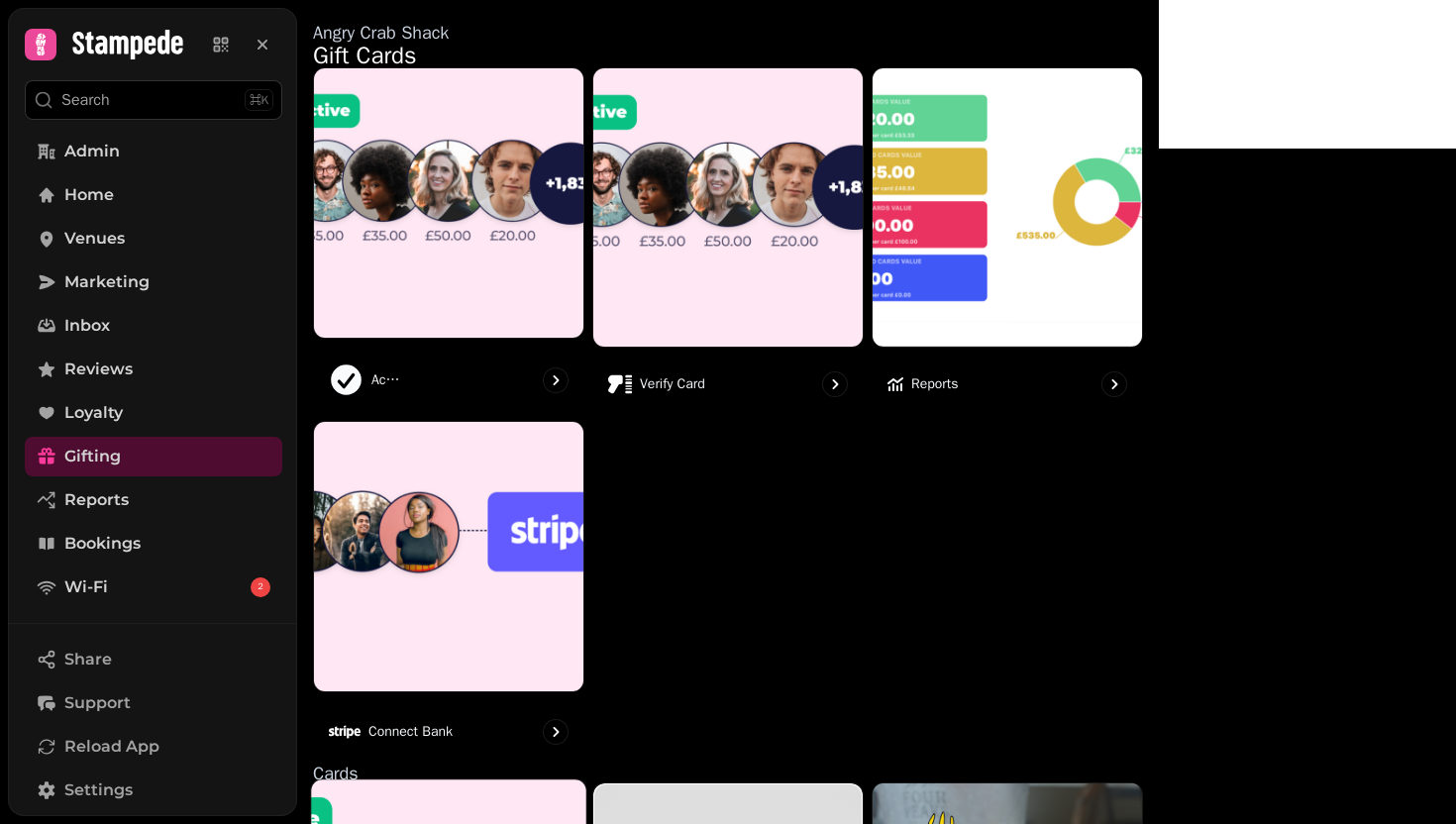 scroll, scrollTop: 3, scrollLeft: 0, axis: vertical 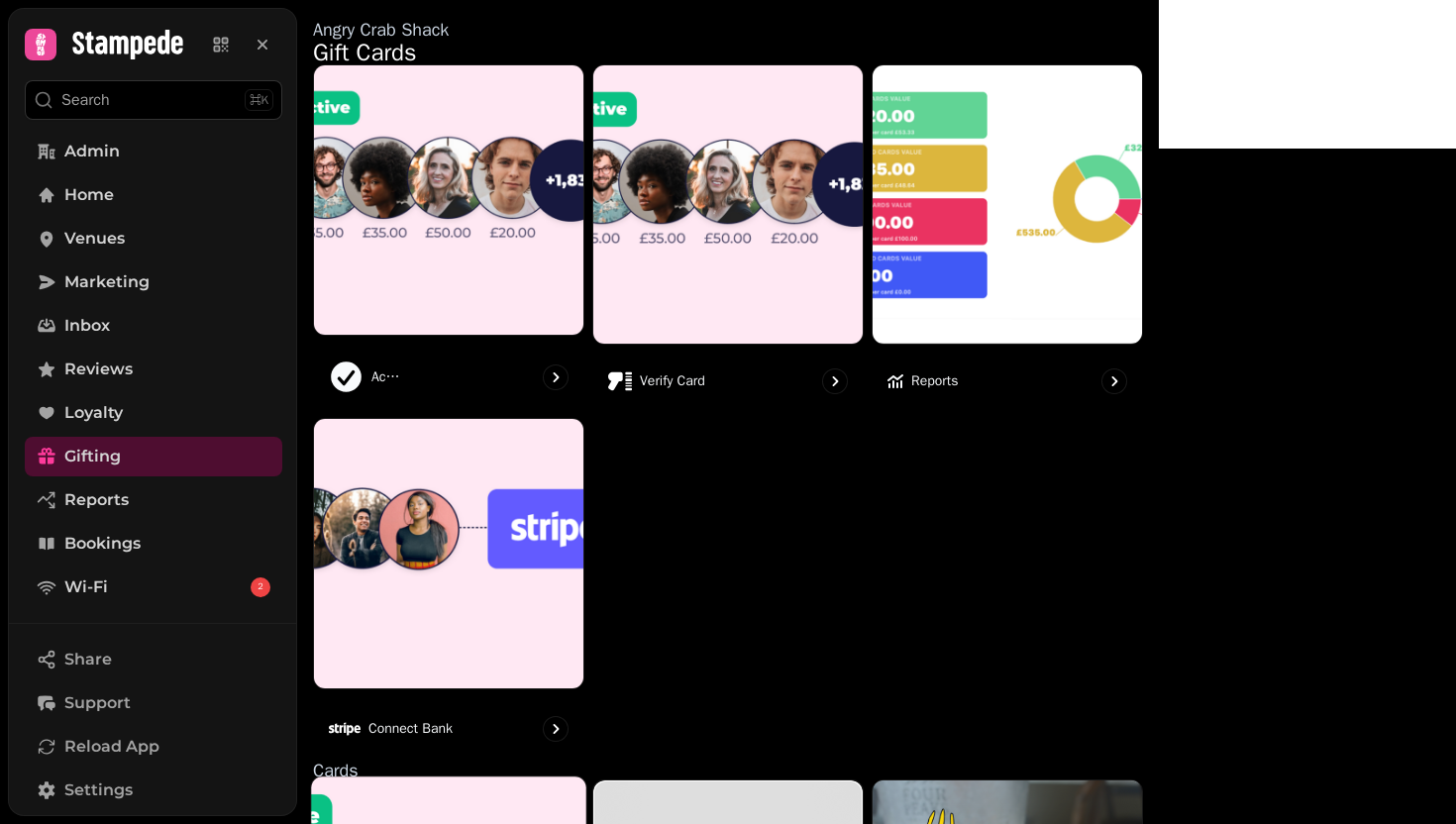 click at bounding box center (448, 937) 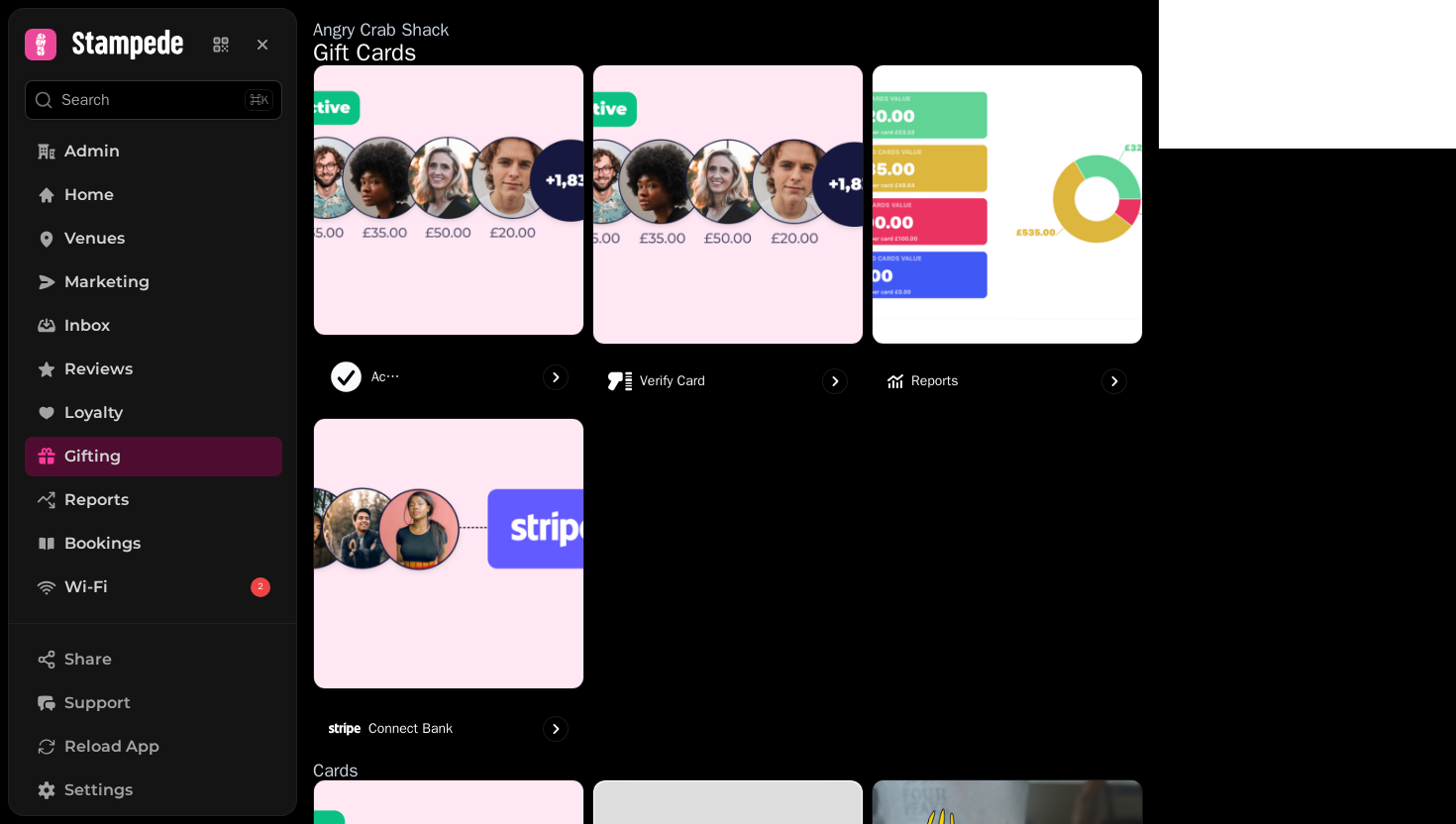 scroll, scrollTop: 0, scrollLeft: 0, axis: both 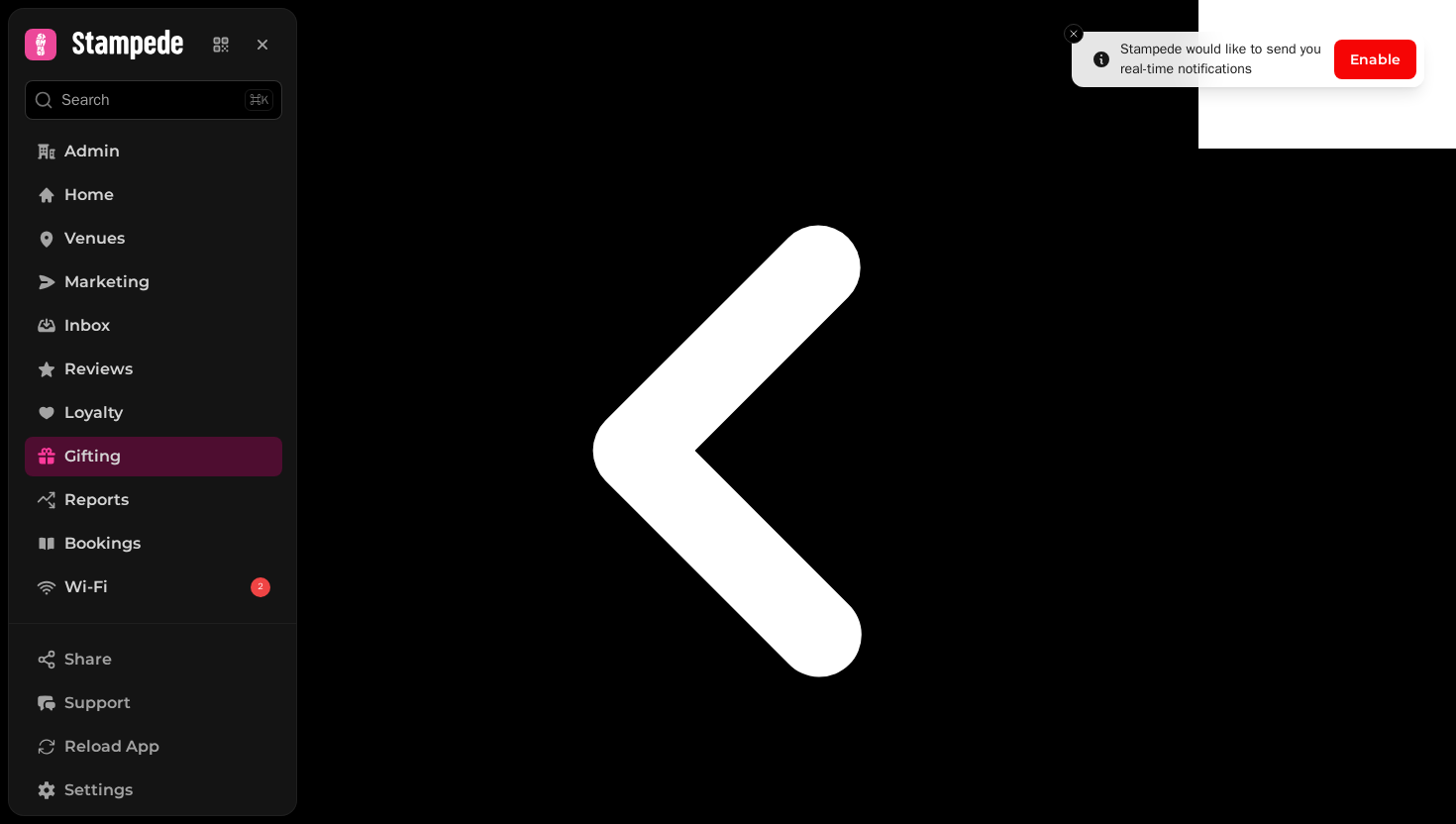 click on "Get ready for any occasion with our handy dandy gift cards" at bounding box center (506, 1400) 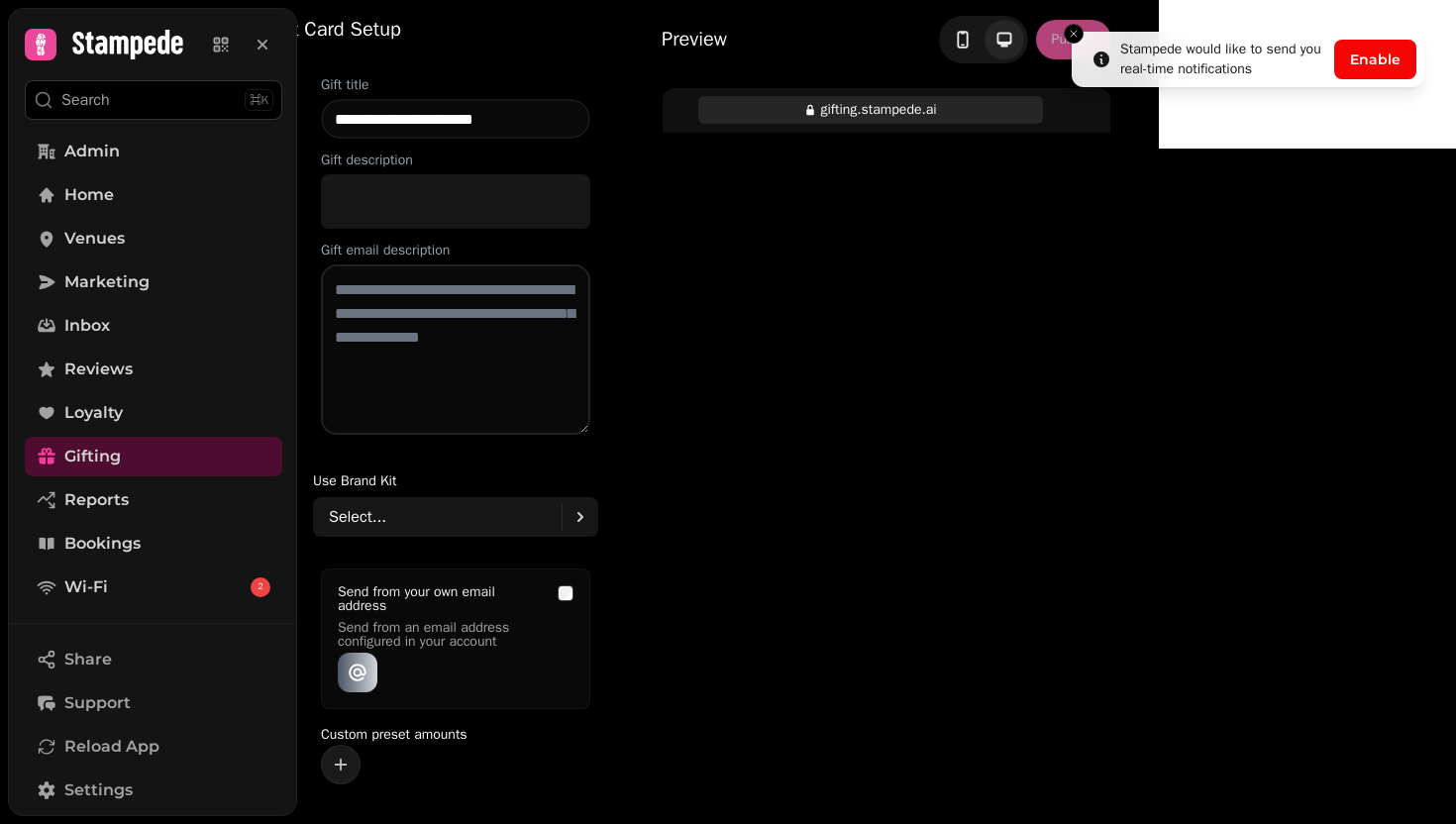 type on "**********" 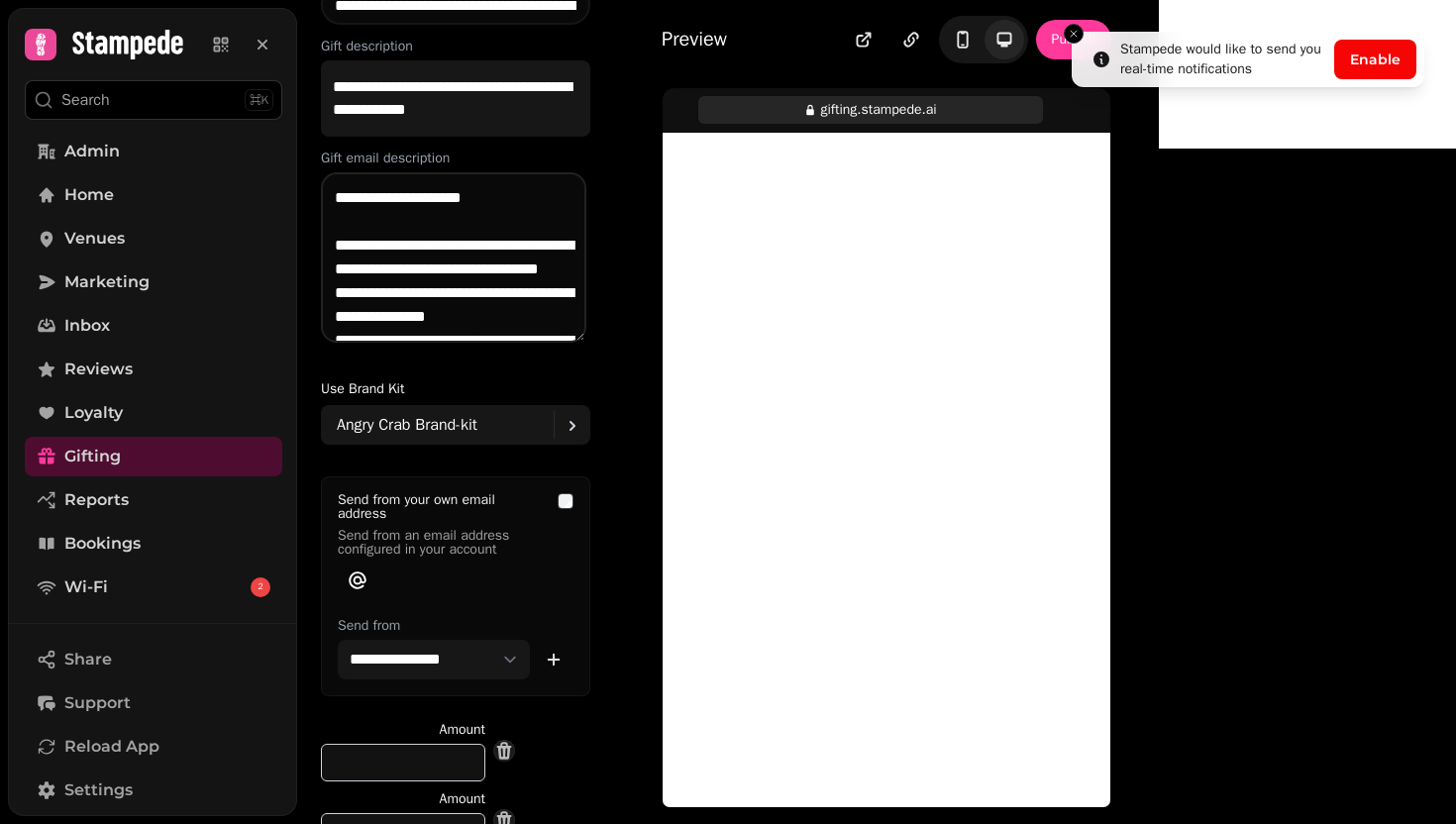 scroll, scrollTop: 0, scrollLeft: 0, axis: both 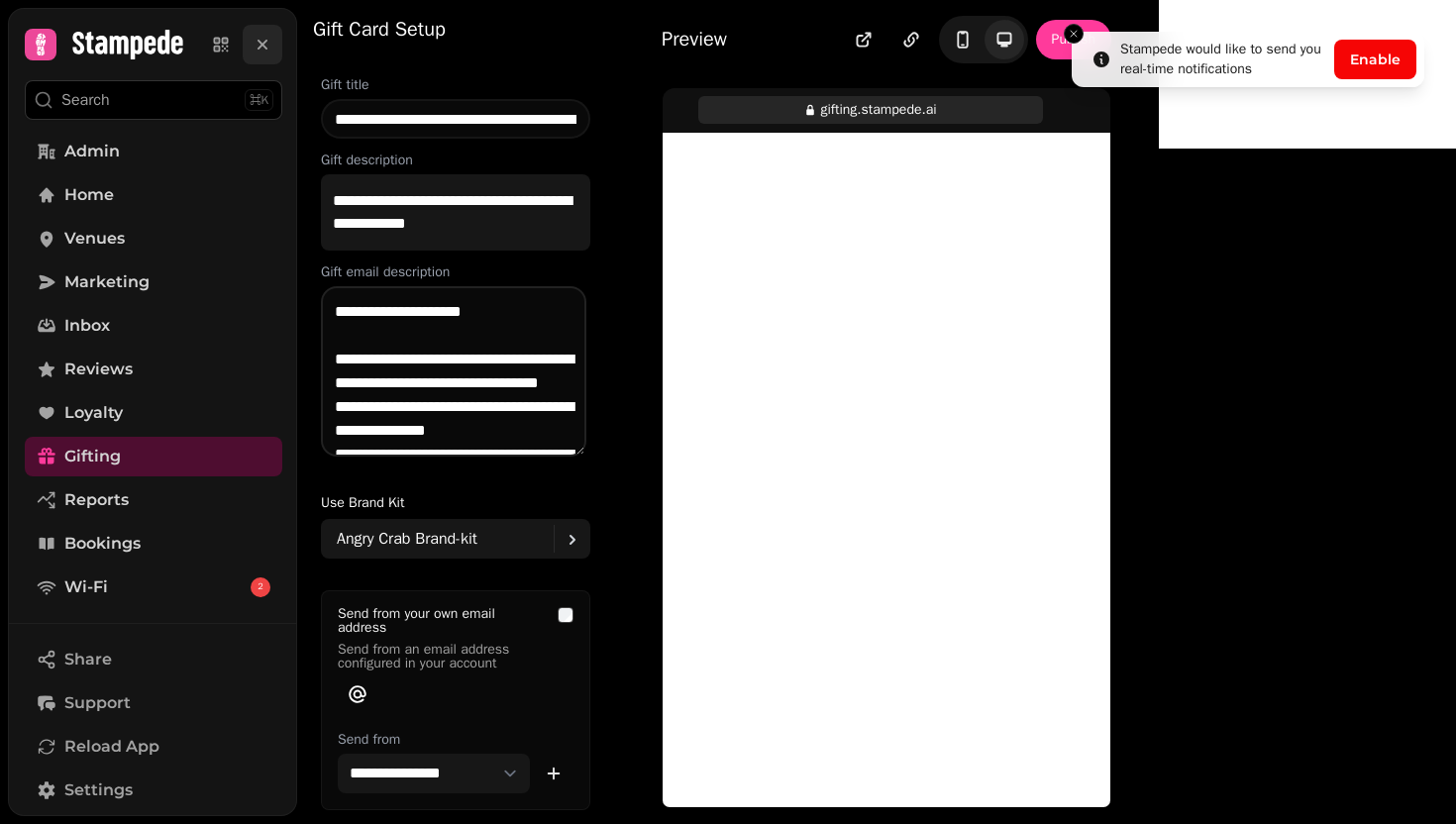 click 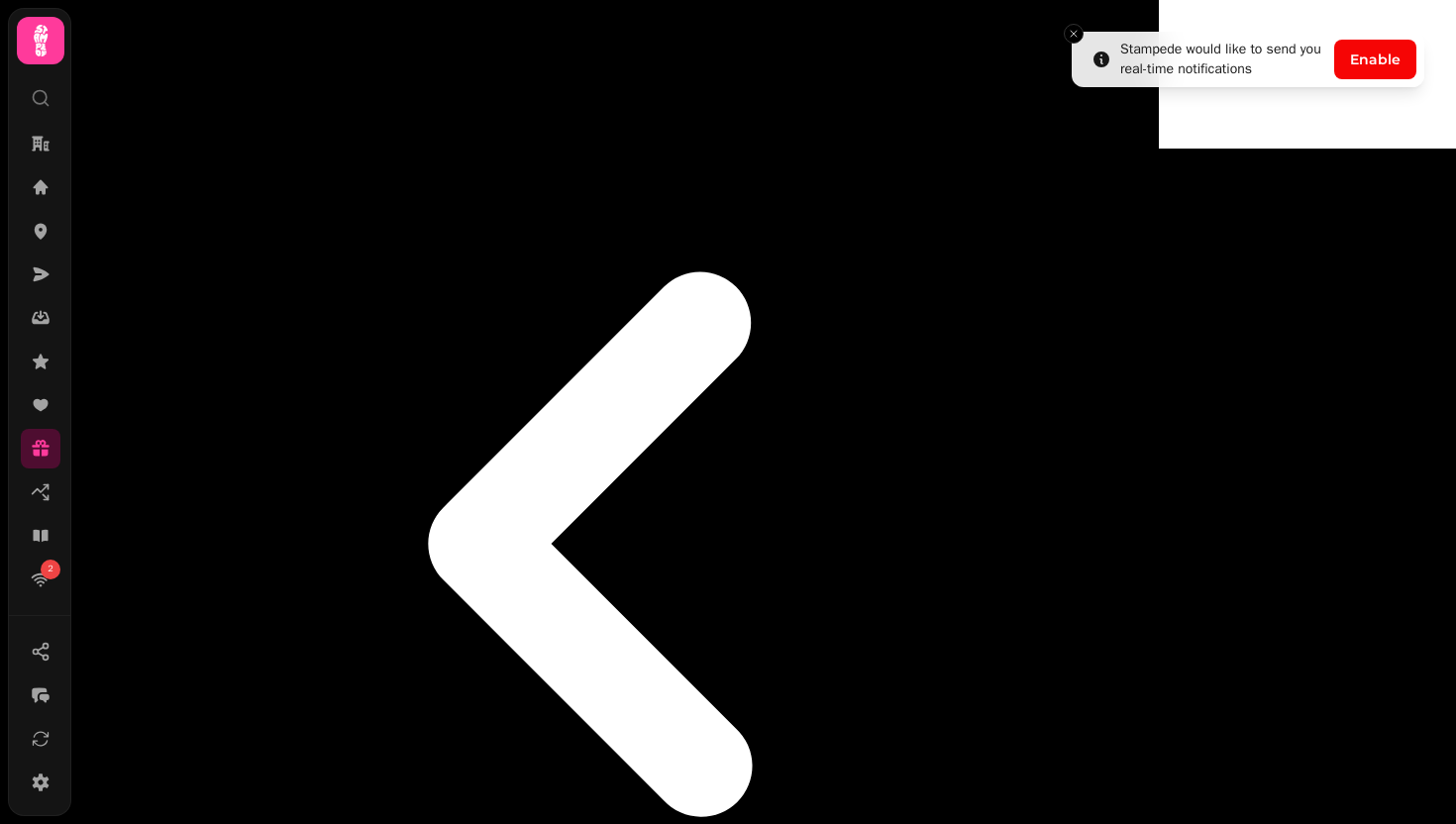 click on "Get ready for any occasion with our handy dandy gift cards" at bounding box center [280, 1587] 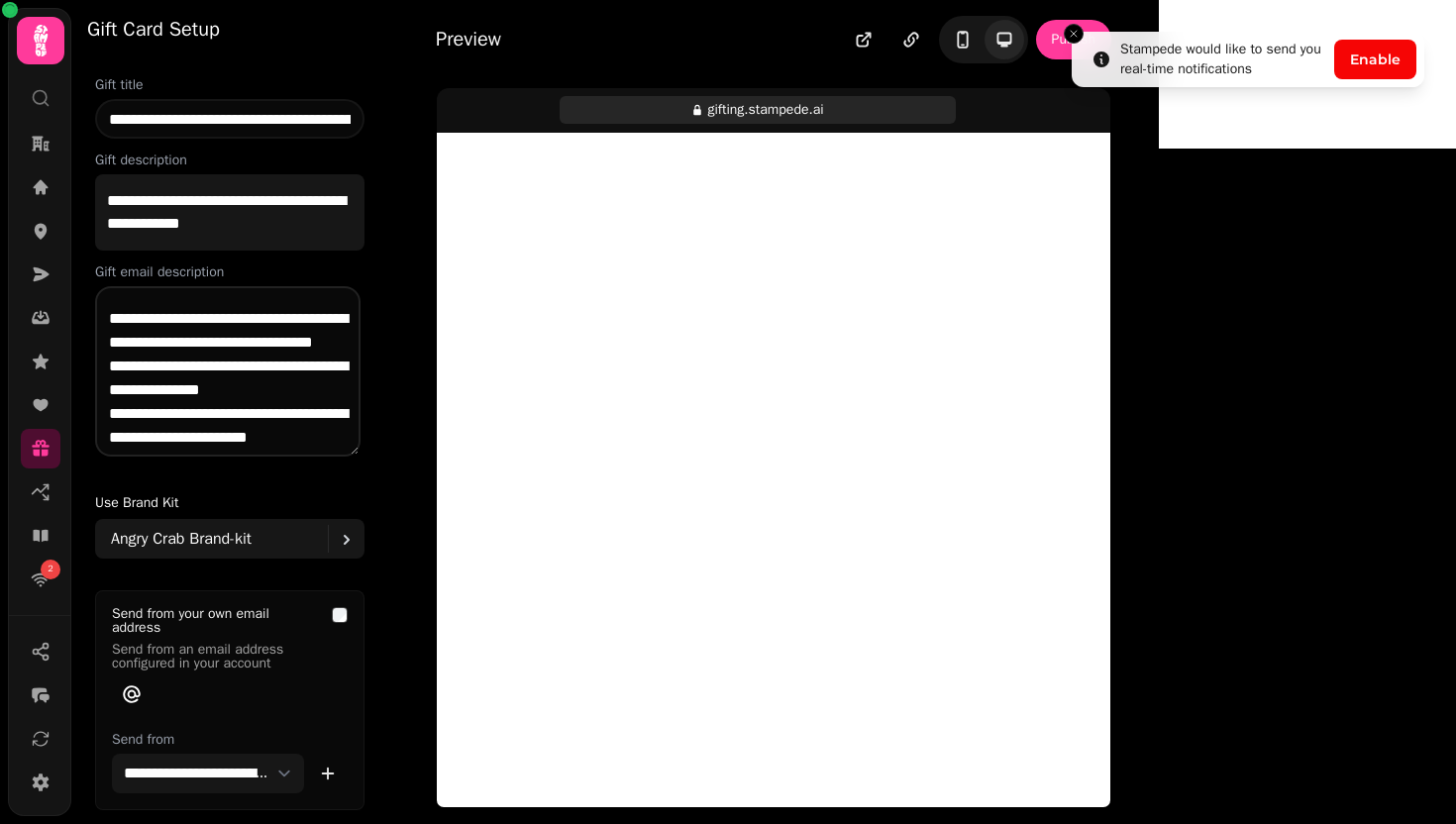 scroll, scrollTop: 95, scrollLeft: 0, axis: vertical 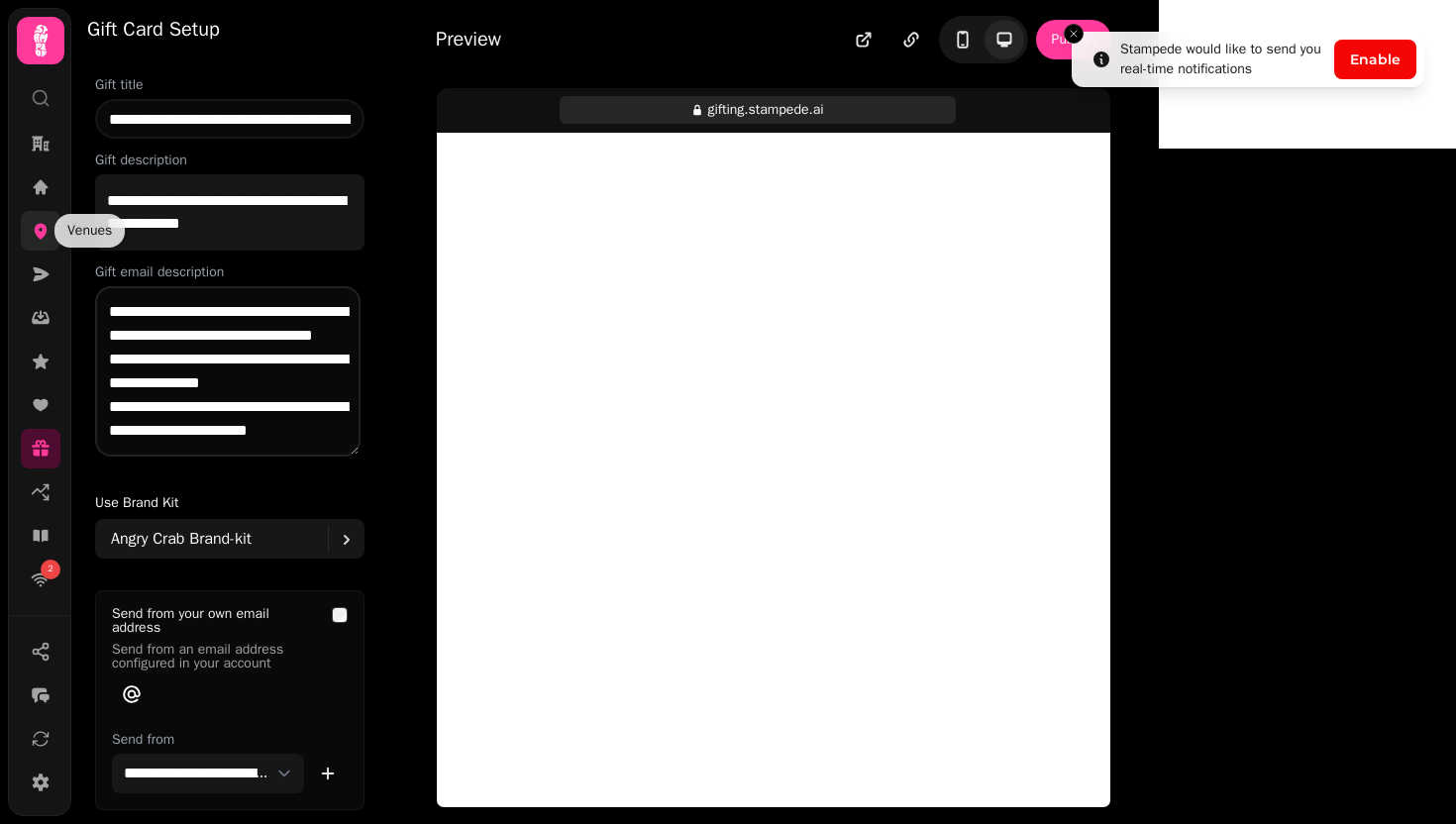 click 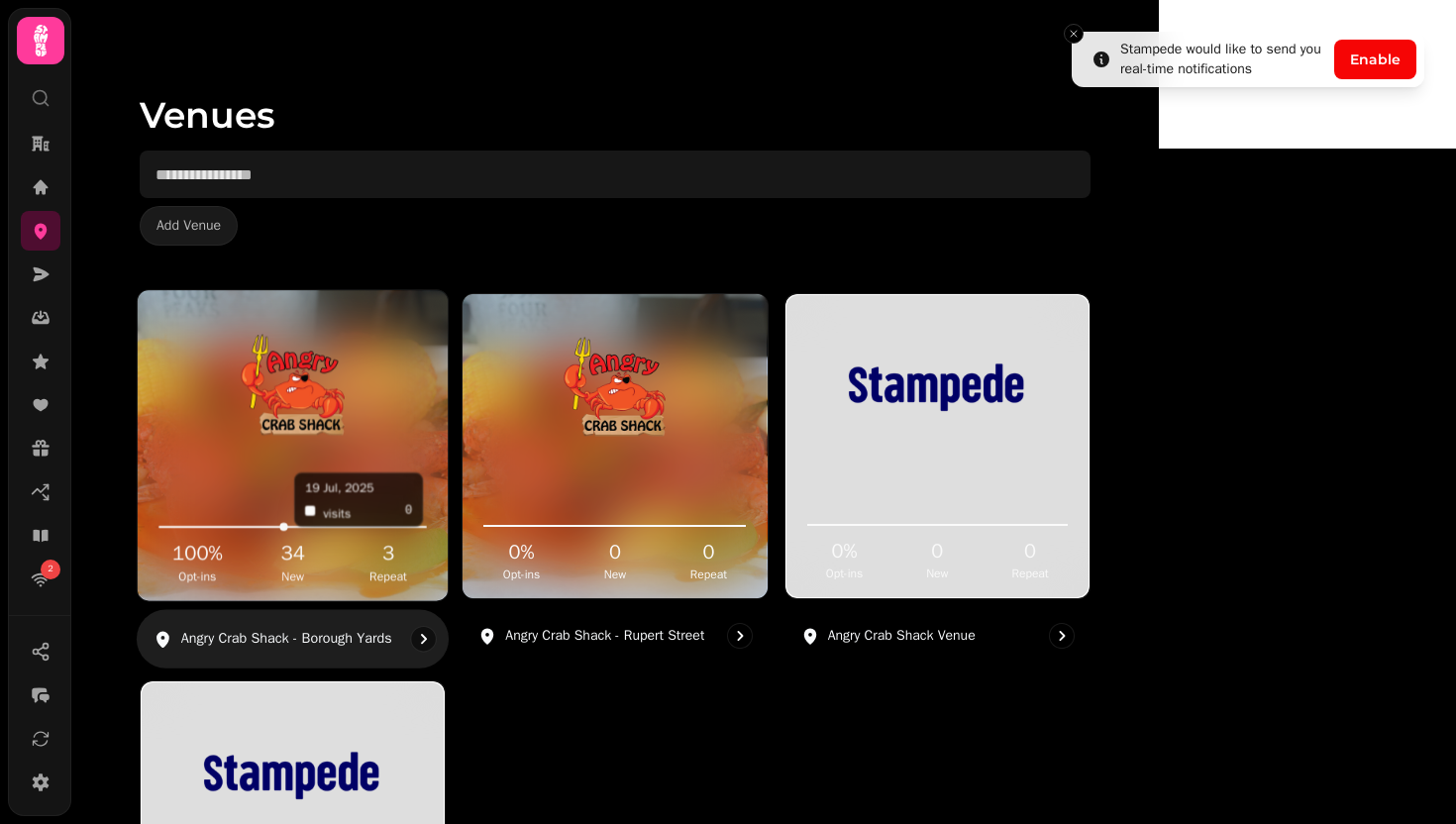 click 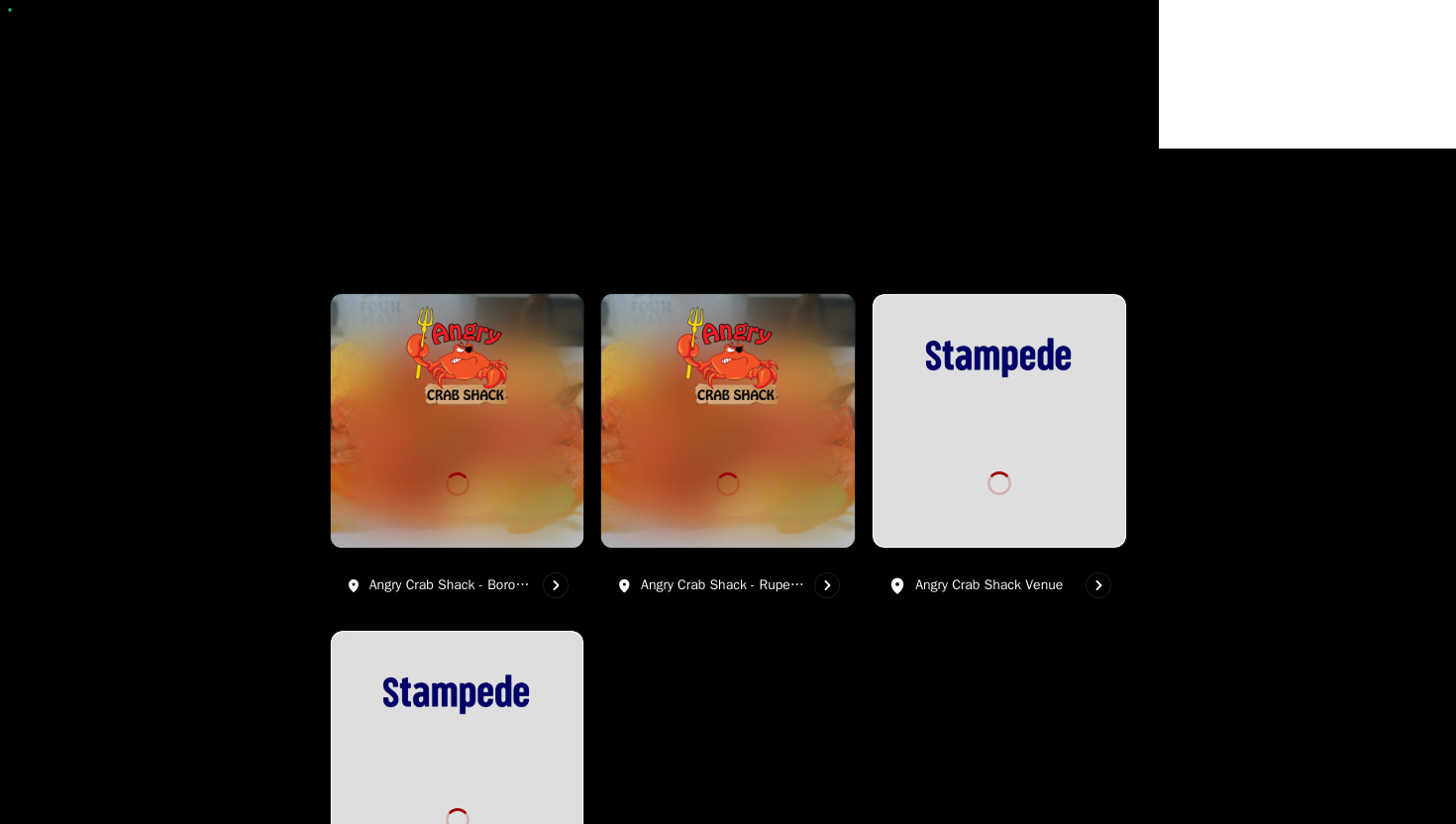 scroll, scrollTop: 0, scrollLeft: 0, axis: both 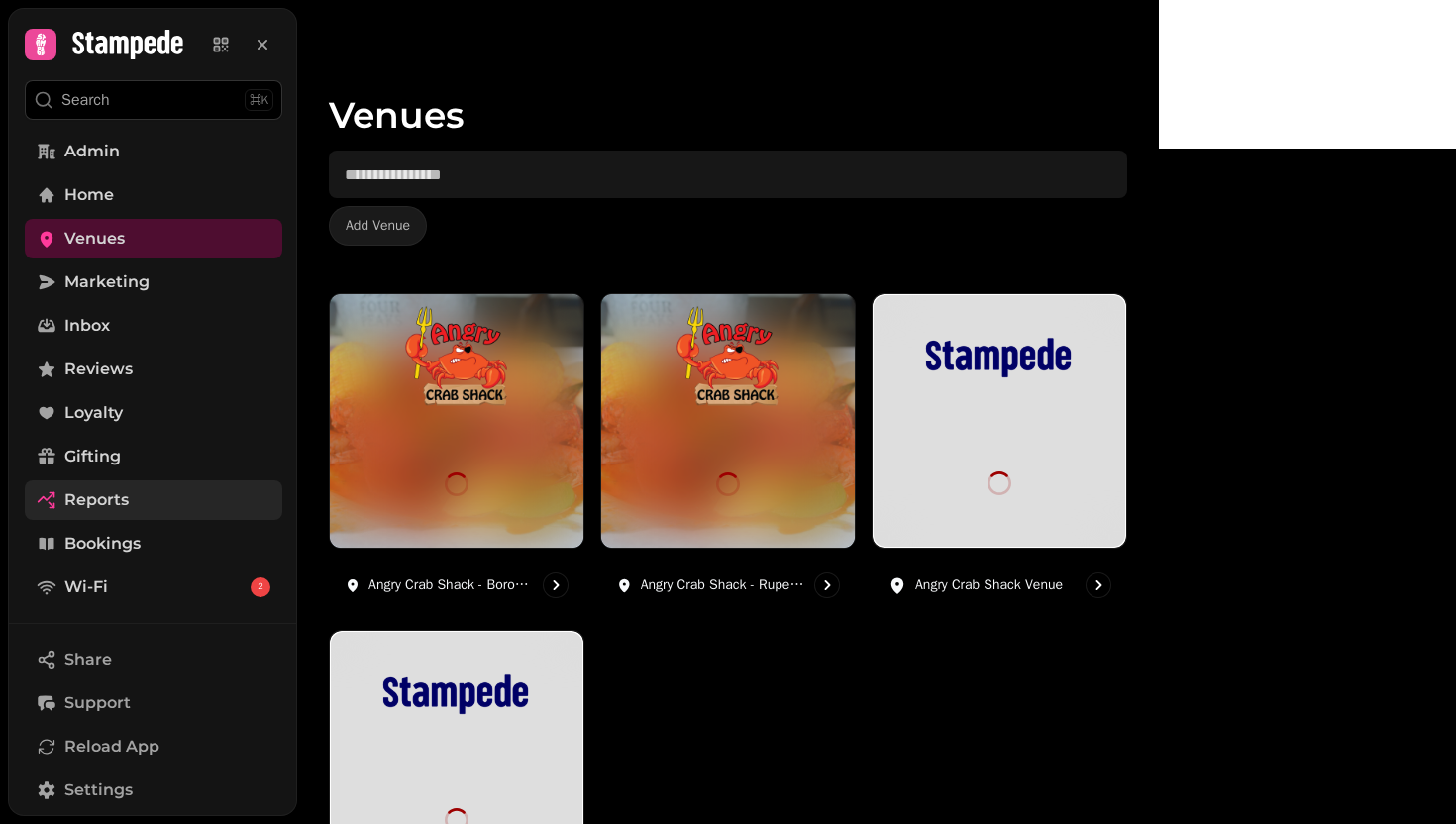 click on "Reports" at bounding box center (96, 500) 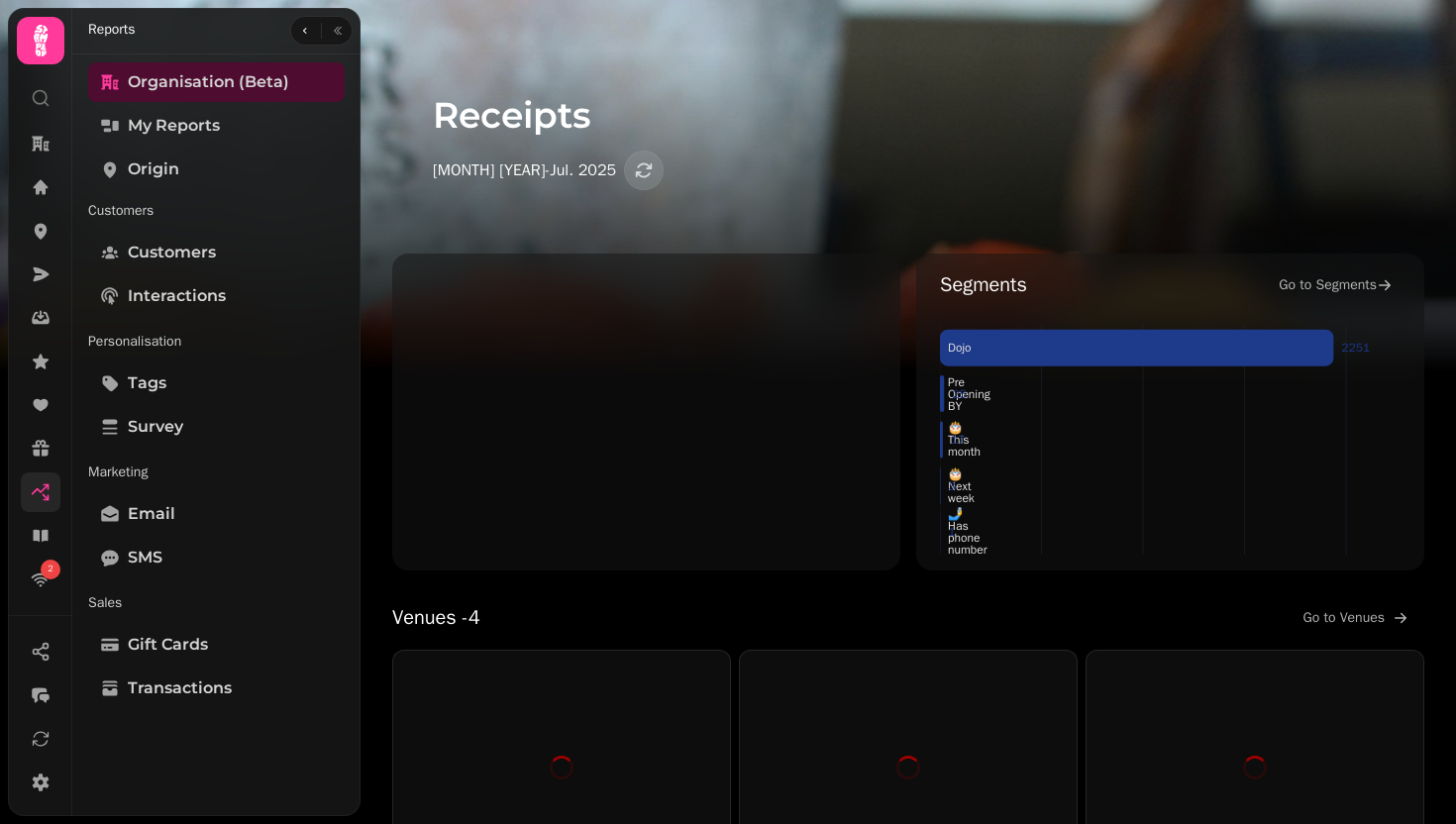 scroll, scrollTop: 177, scrollLeft: 0, axis: vertical 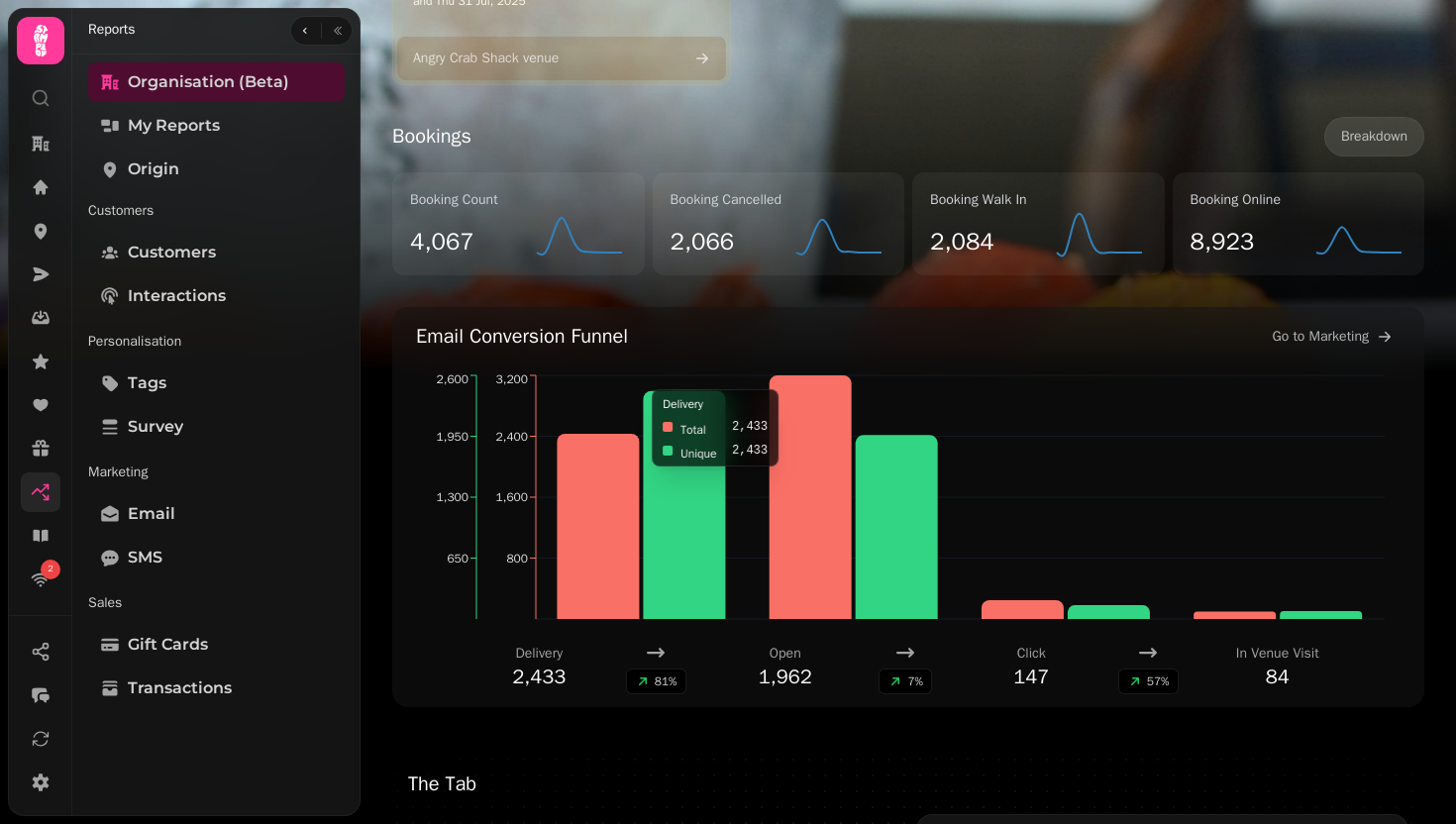 type on "**" 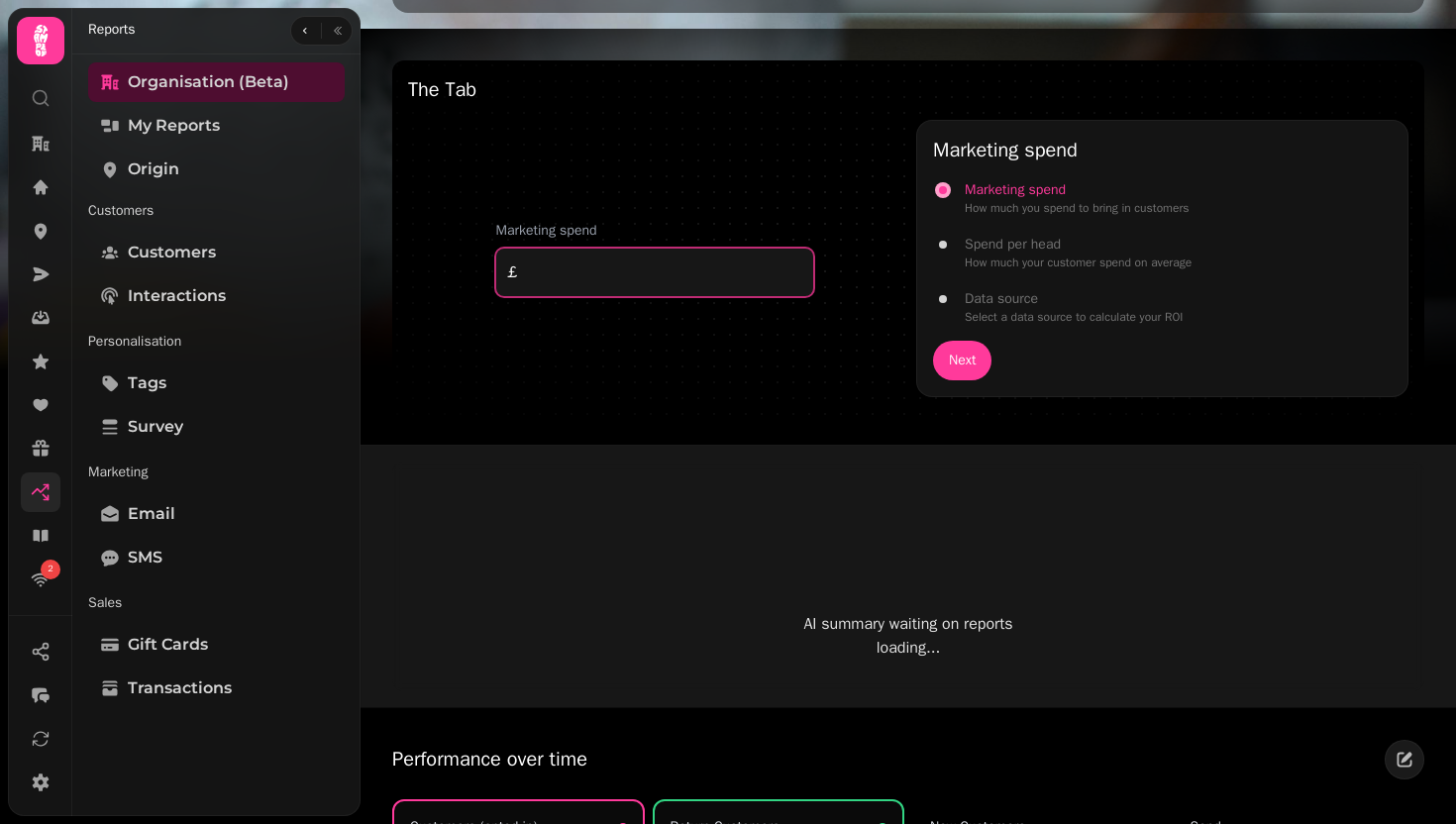 scroll, scrollTop: 1663, scrollLeft: 0, axis: vertical 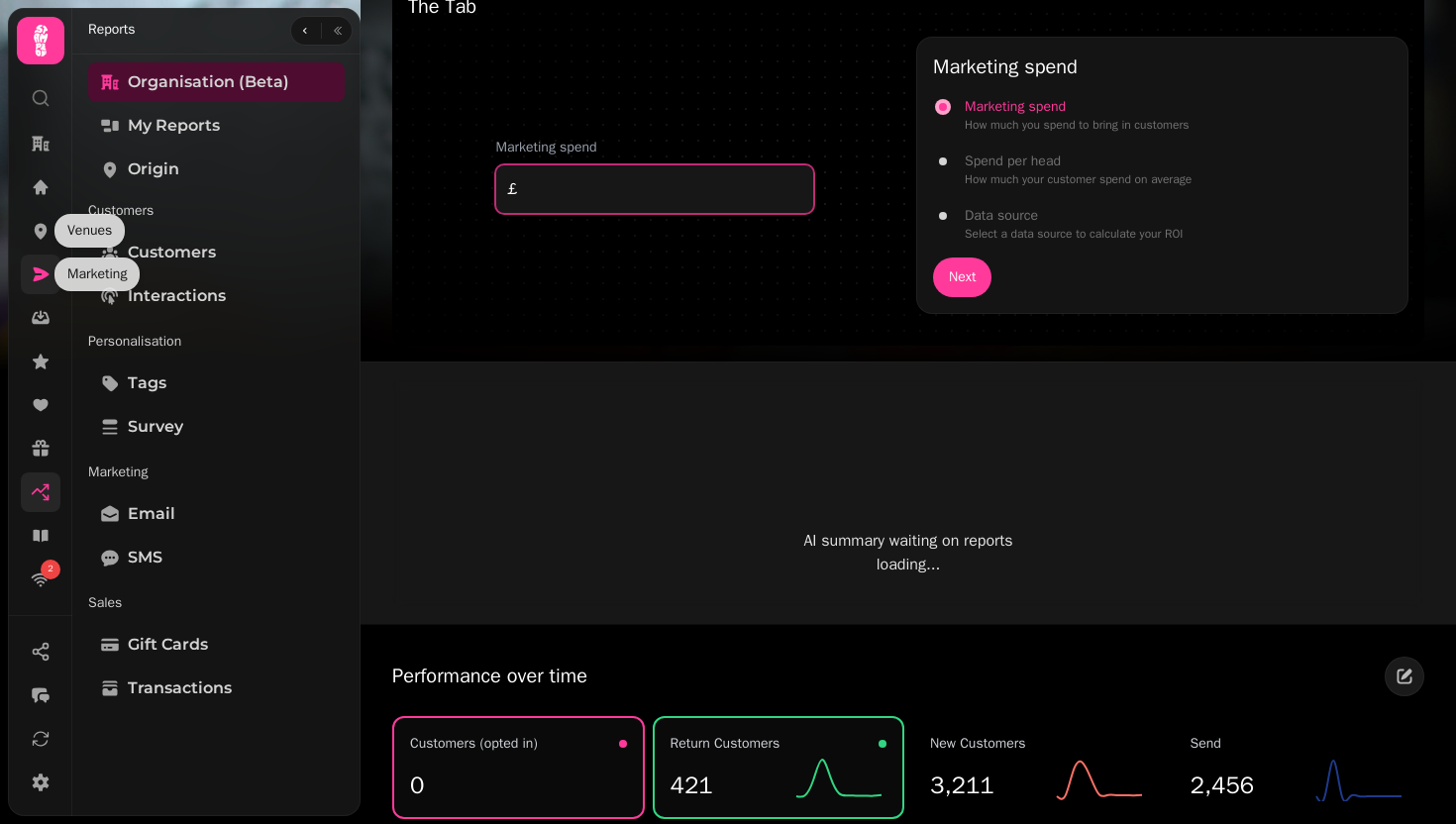 click 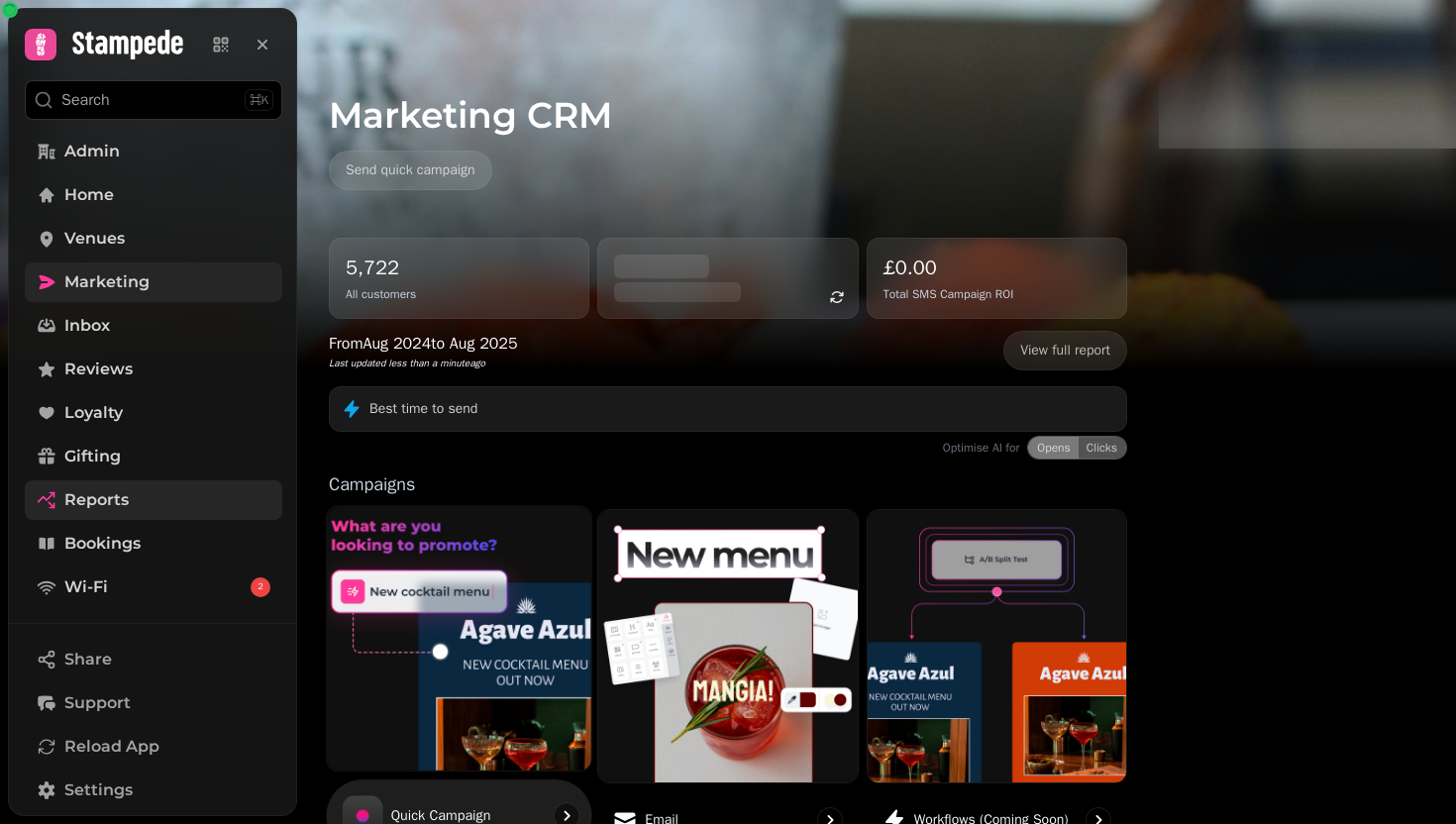 scroll, scrollTop: 319, scrollLeft: 0, axis: vertical 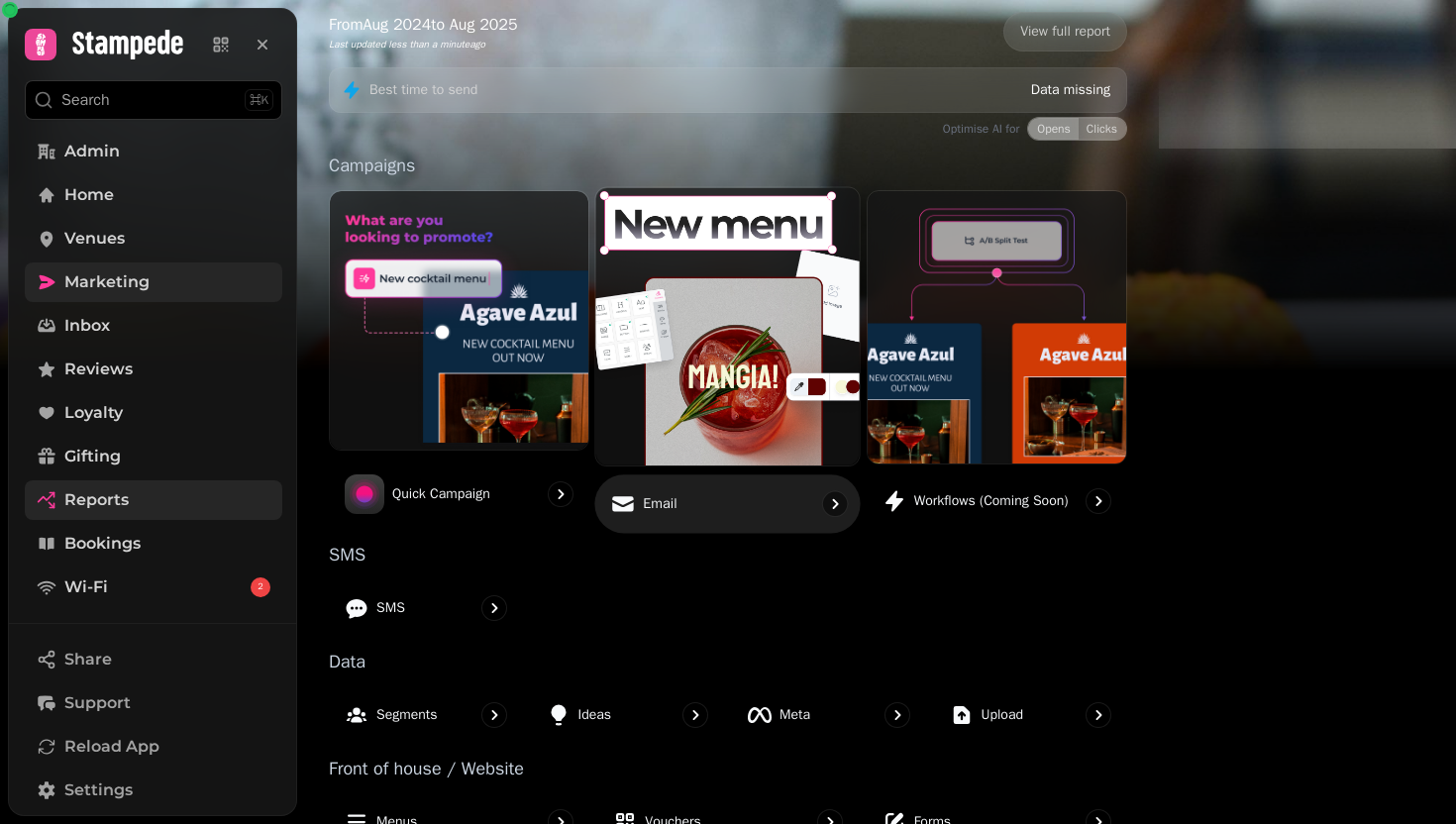 click at bounding box center (727, 327) 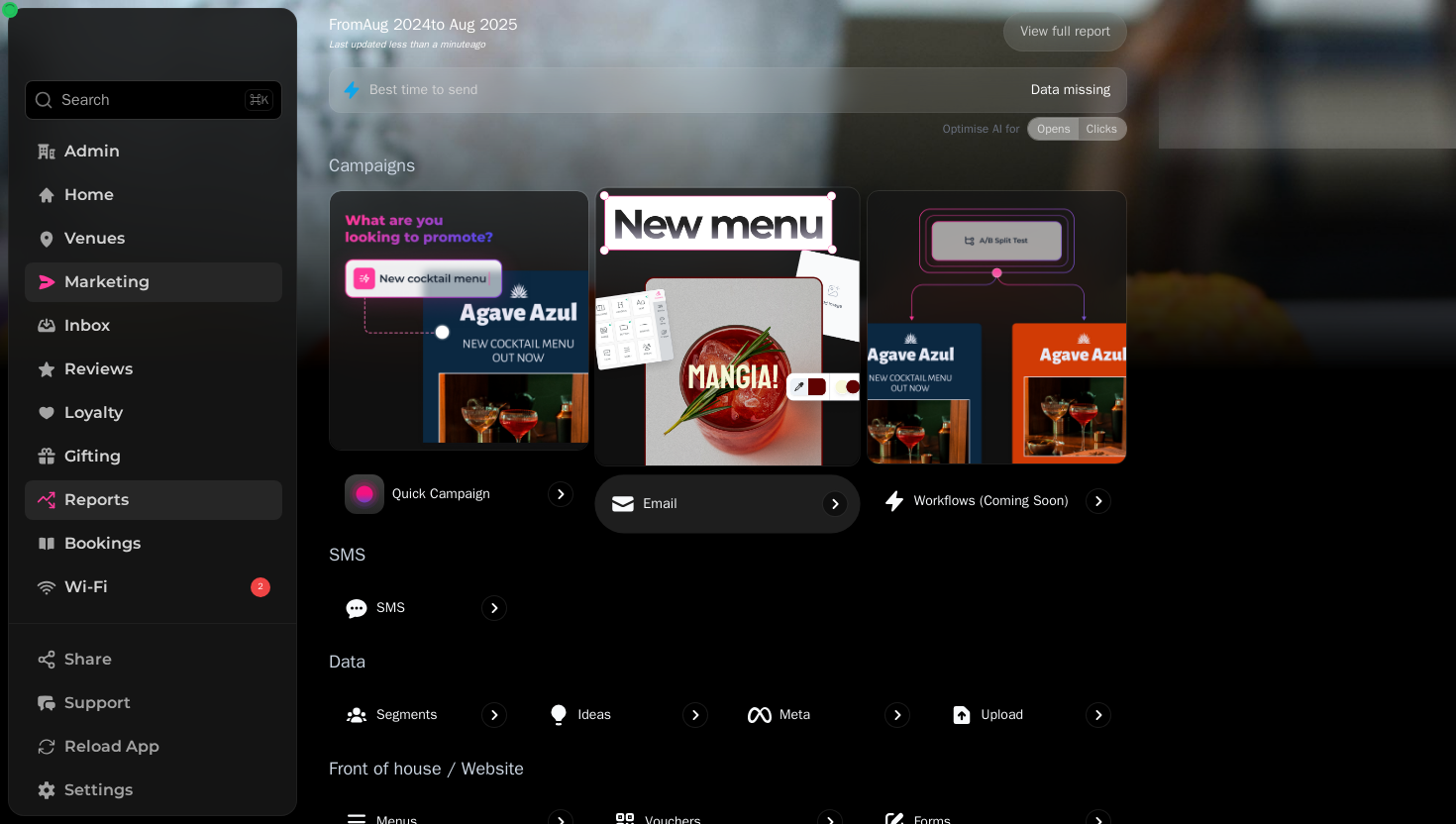 scroll, scrollTop: 0, scrollLeft: 0, axis: both 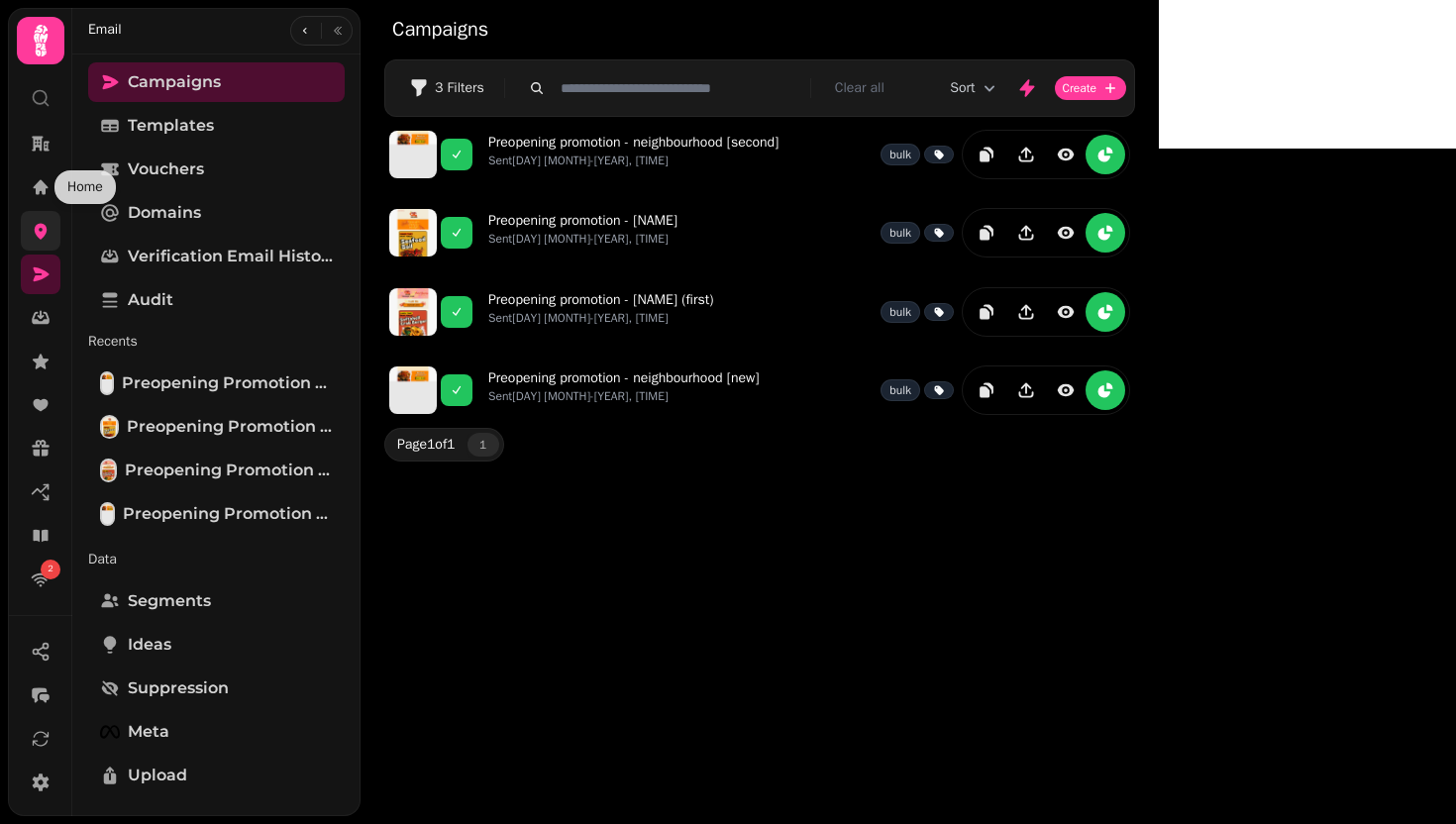 click 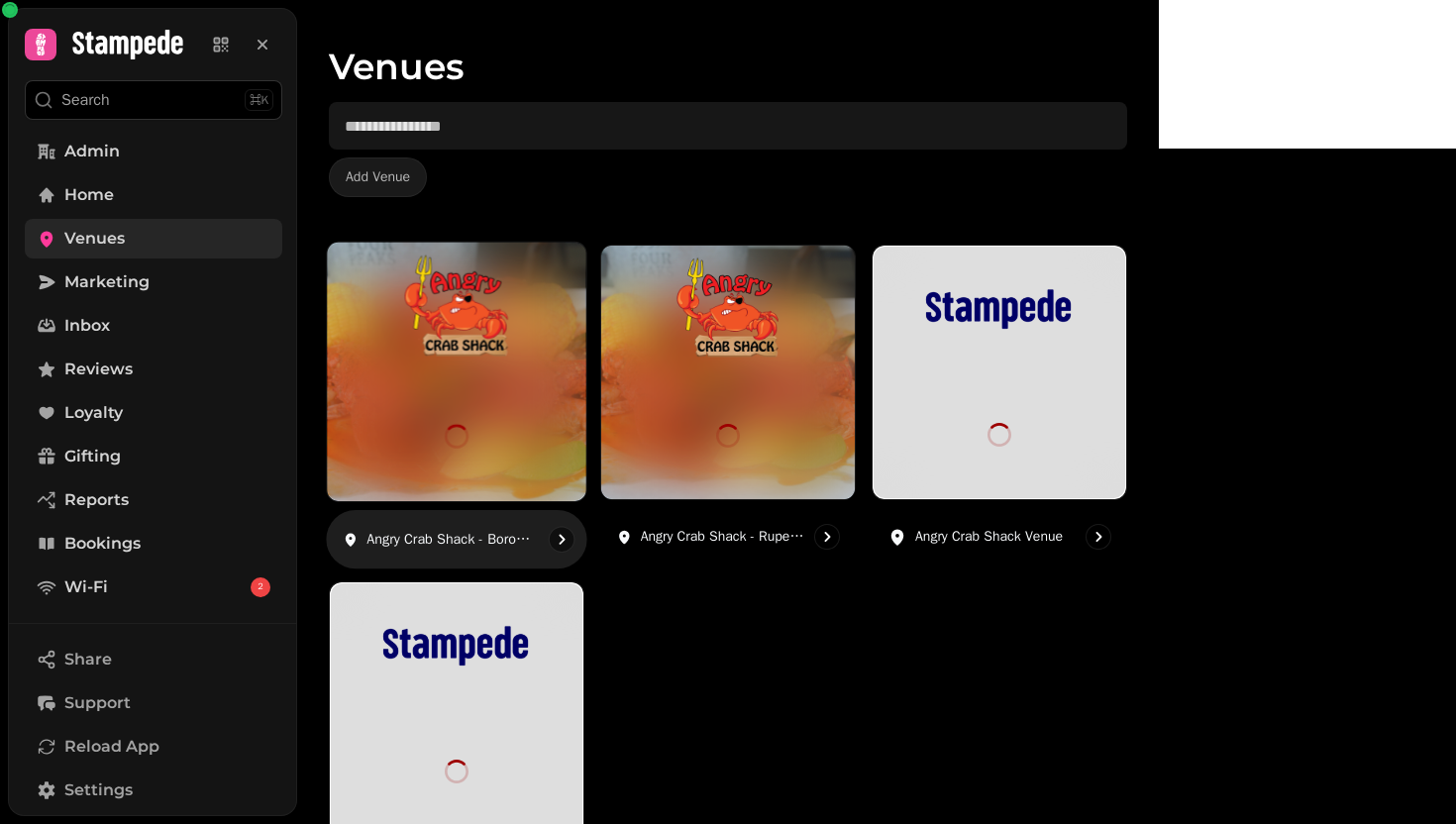 scroll, scrollTop: 72, scrollLeft: 0, axis: vertical 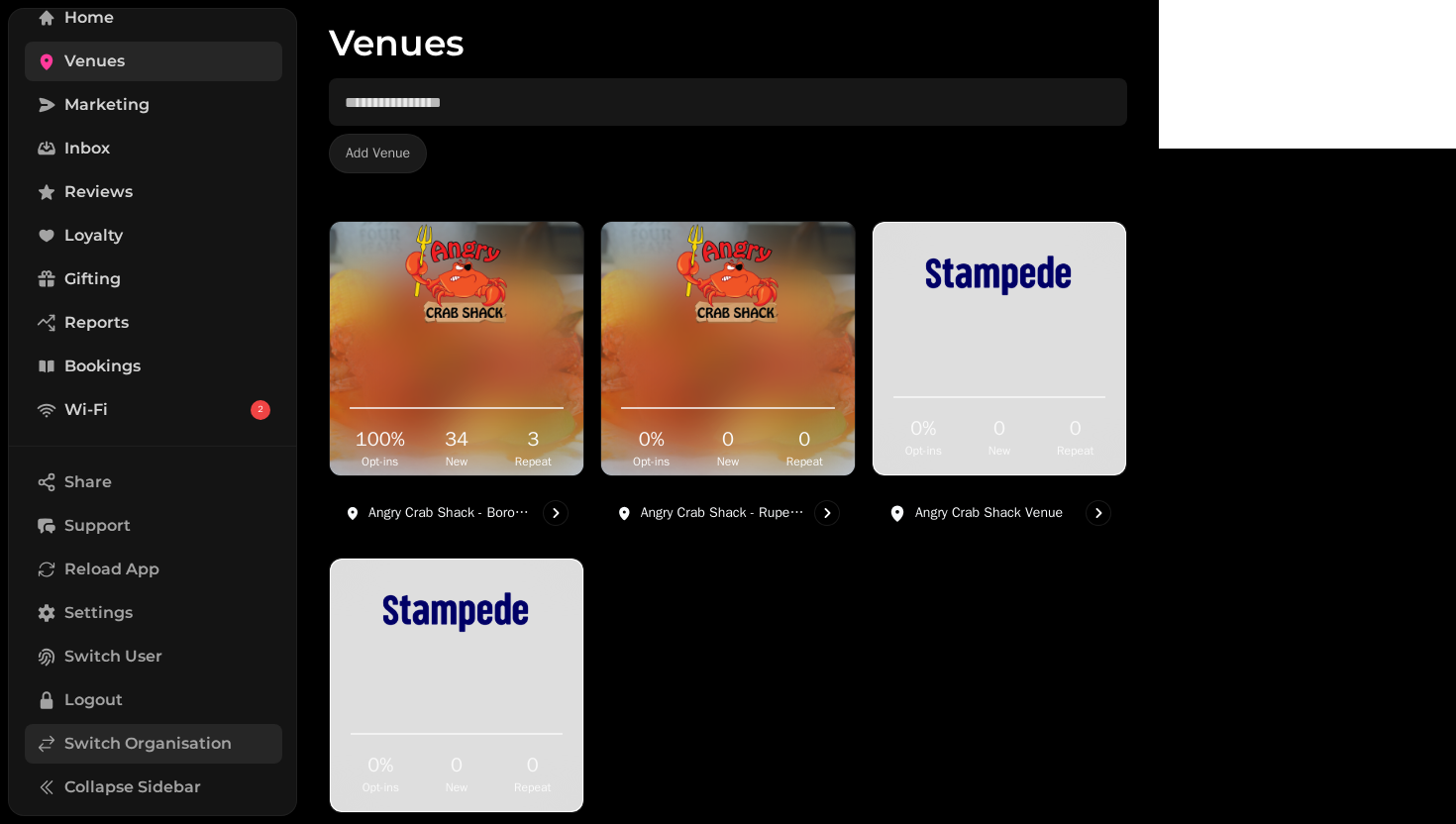click on "Switch Organisation" at bounding box center (154, 744) 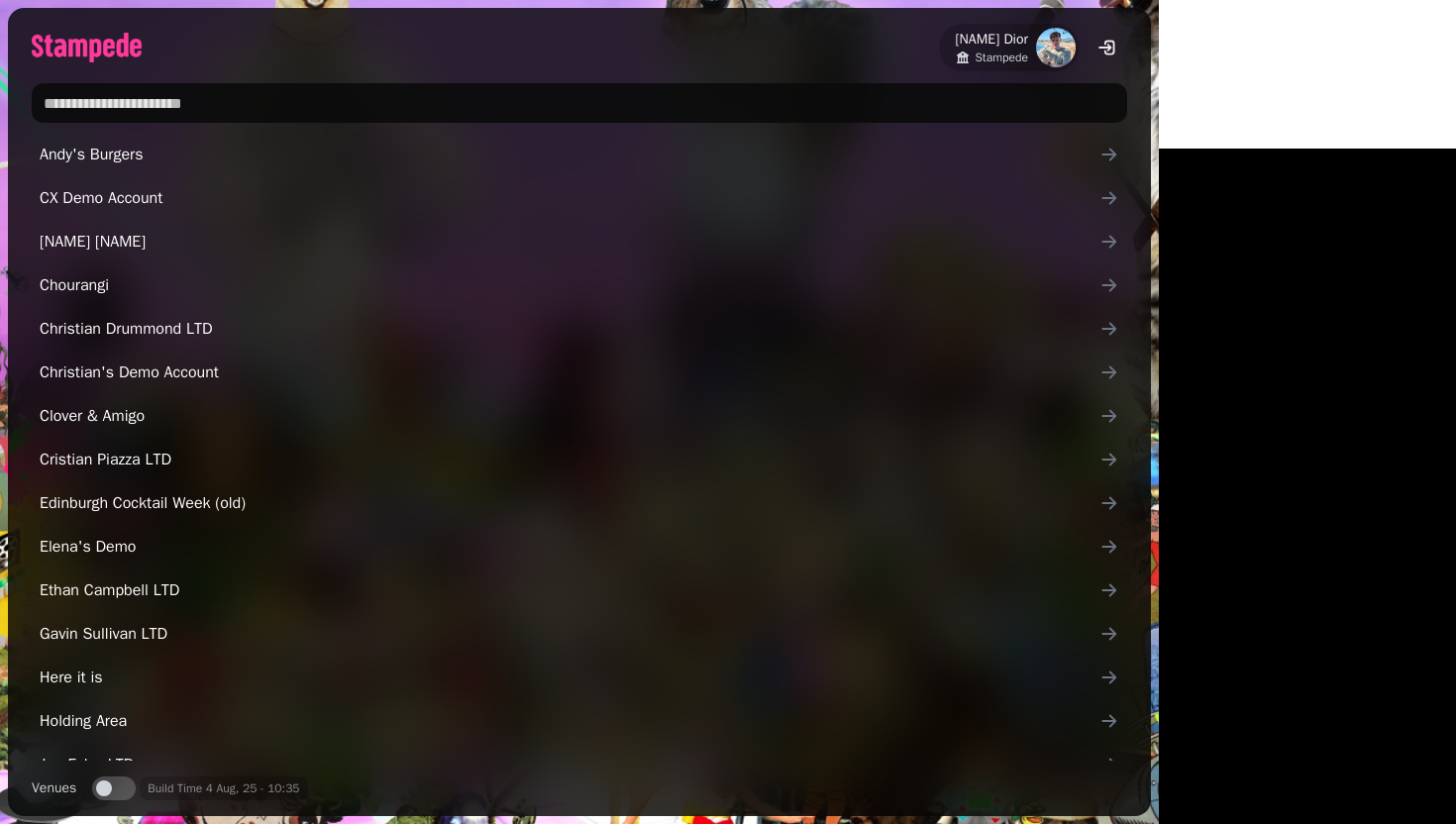 click at bounding box center (579, 103) 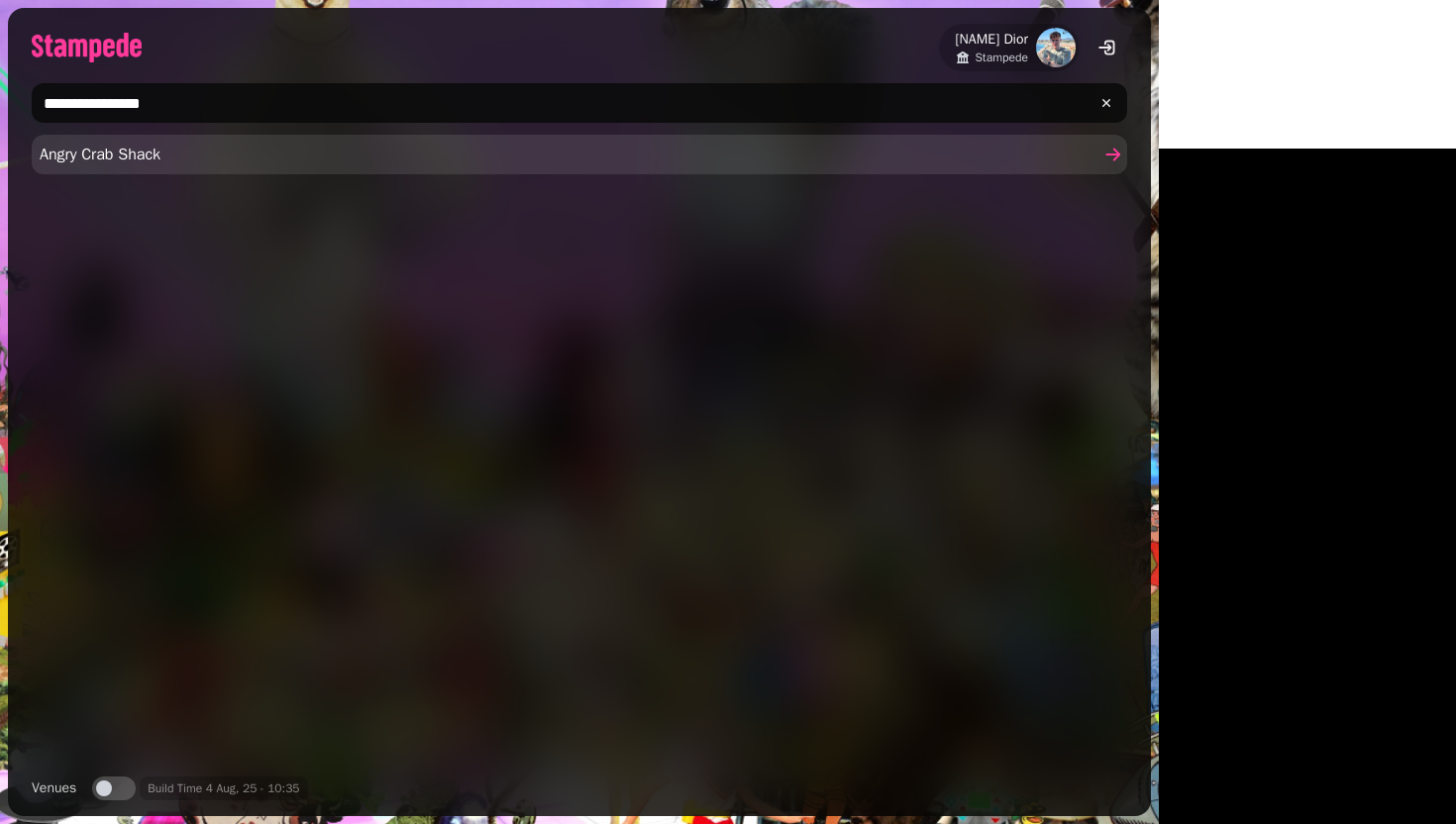type on "**********" 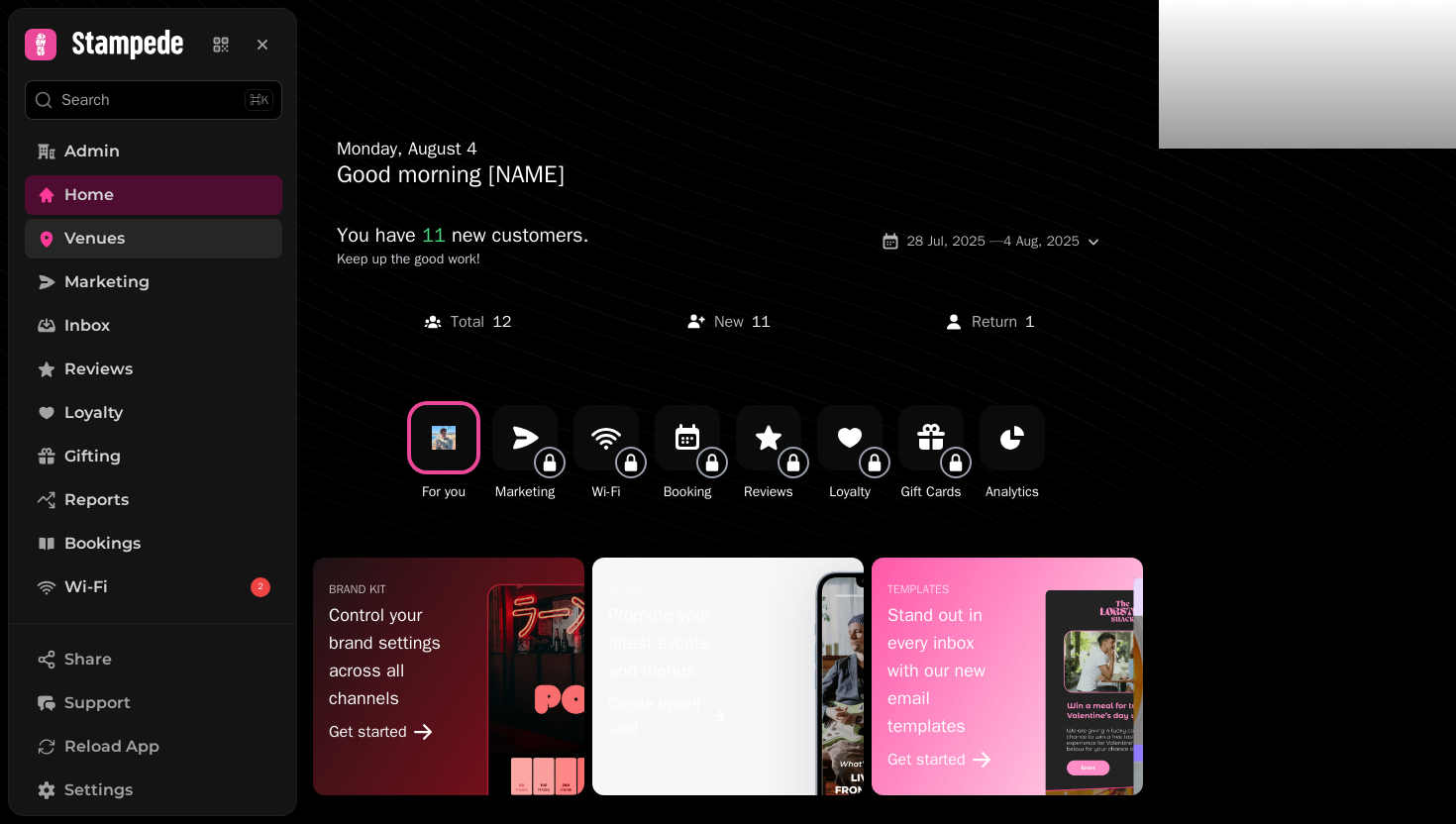 click on "Venues" at bounding box center (154, 239) 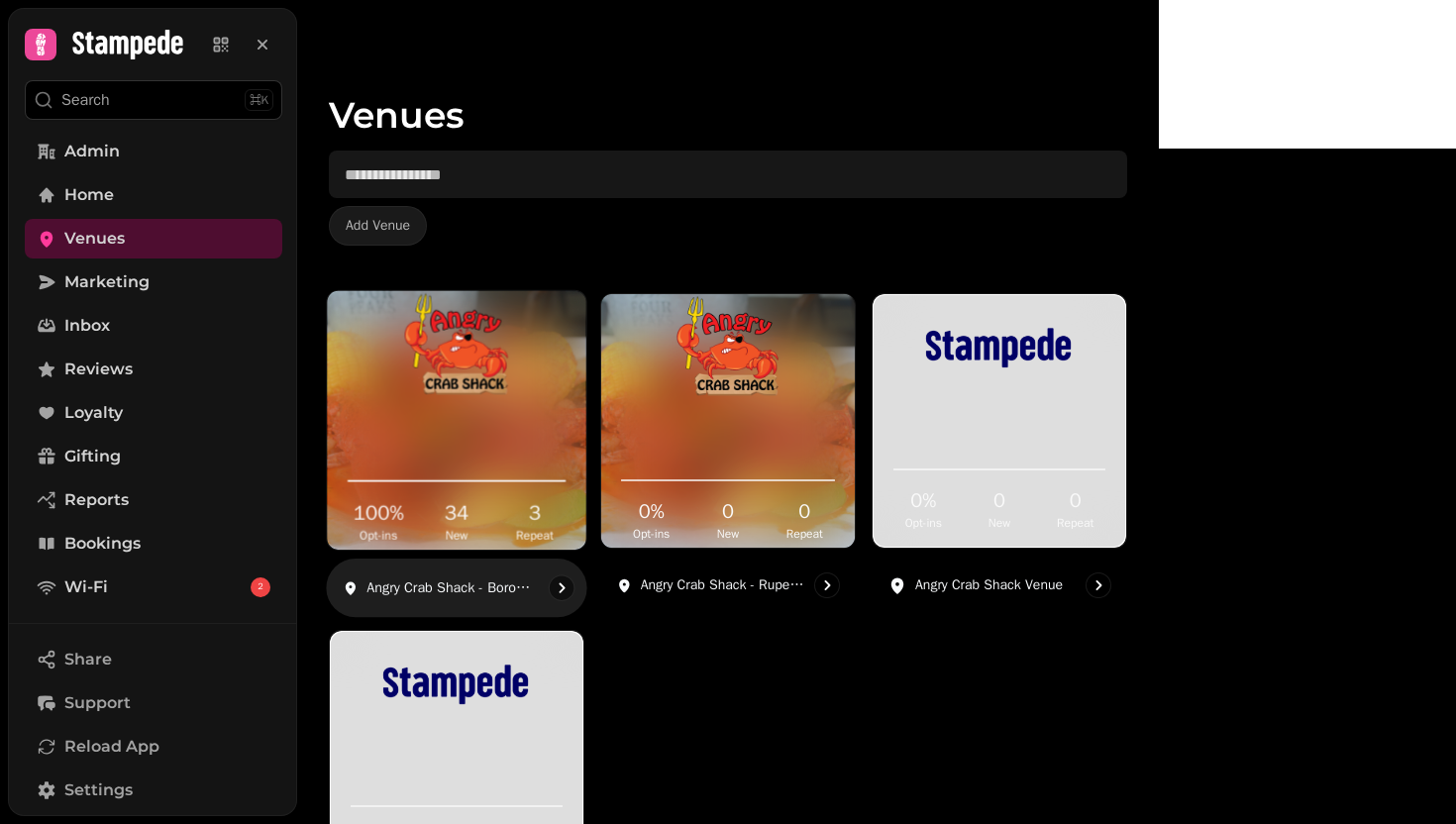 click on "100 % Opt-ins 34 New 3 Repeat" at bounding box center (456, 484) 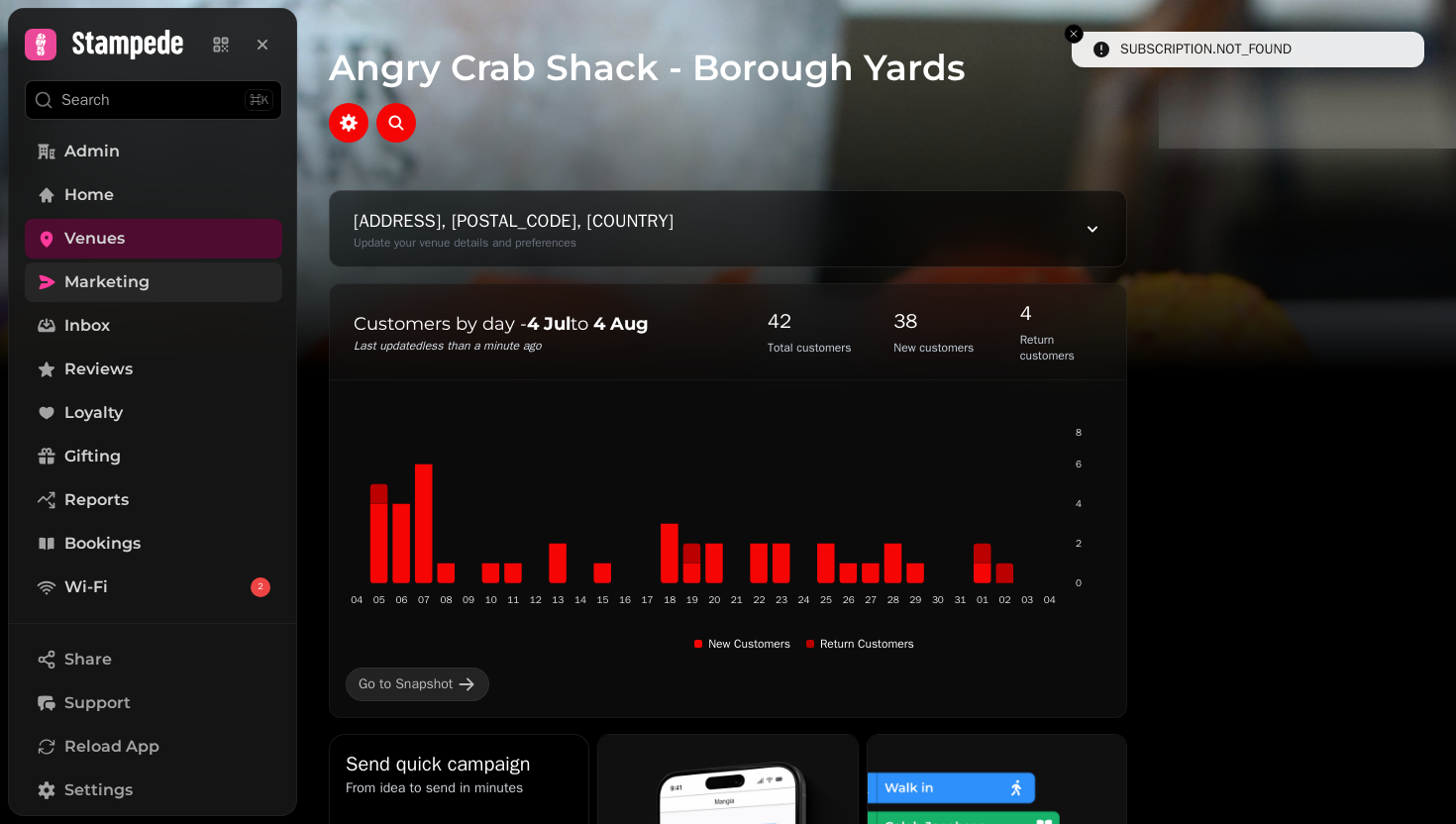 click on "Marketing" at bounding box center [107, 282] 